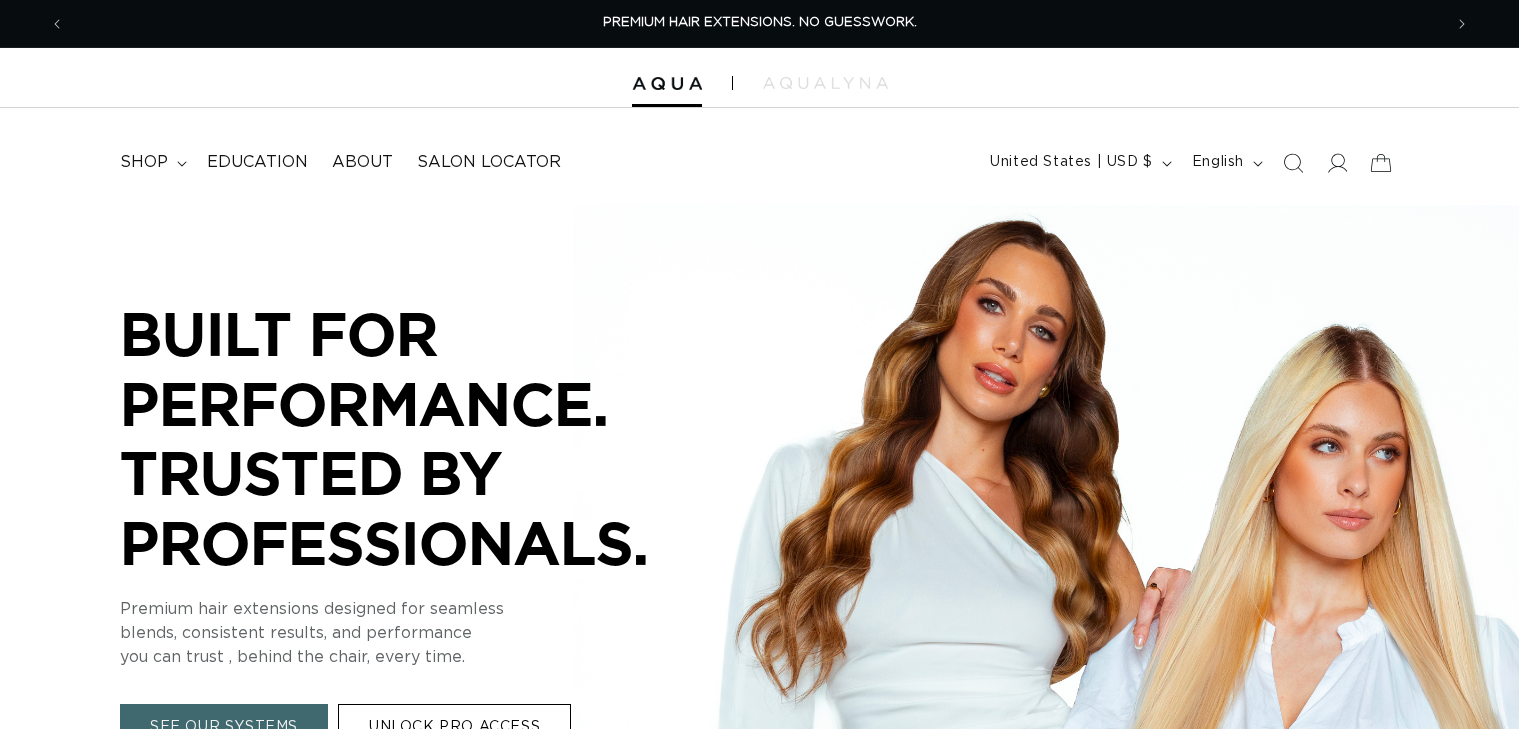 scroll, scrollTop: 0, scrollLeft: 0, axis: both 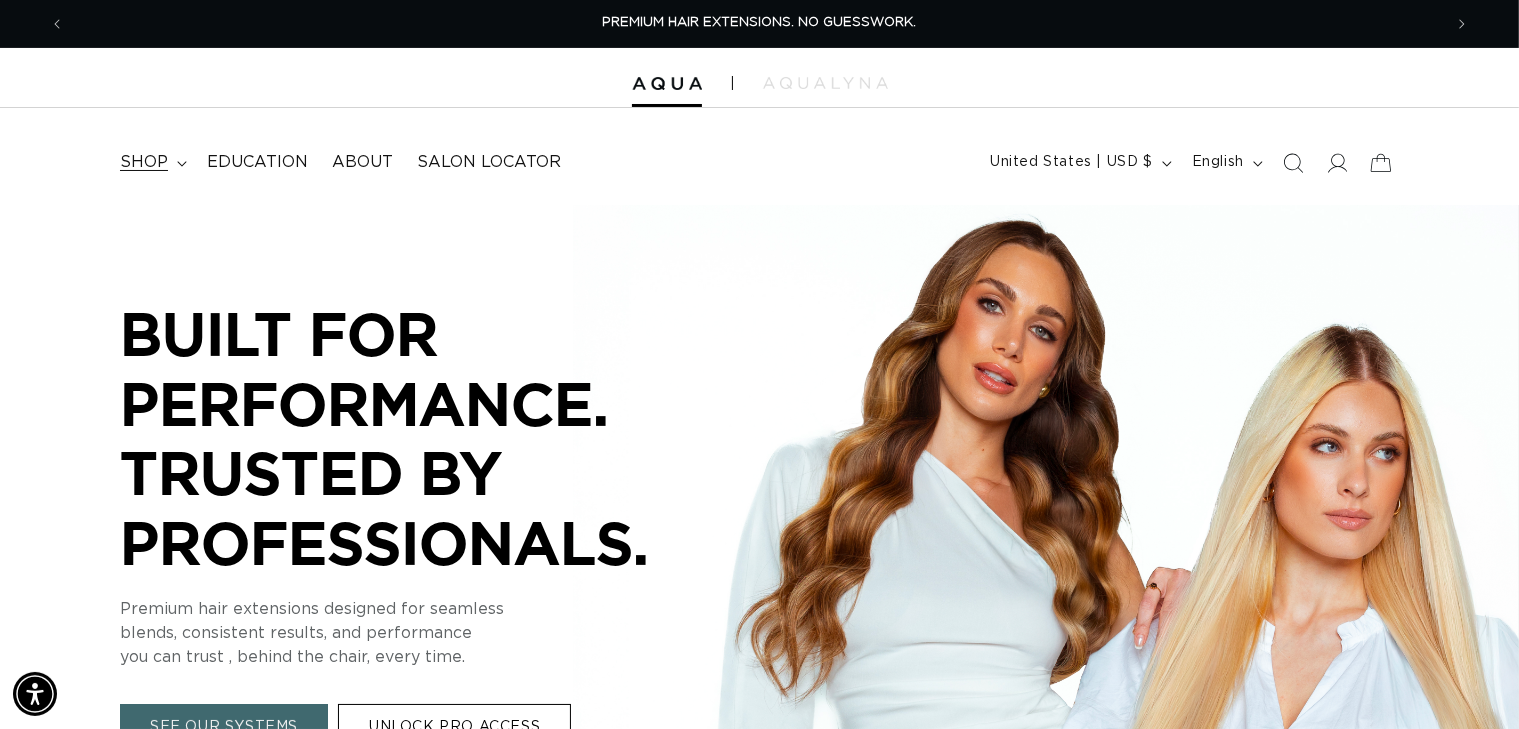 click on "shop" at bounding box center (144, 162) 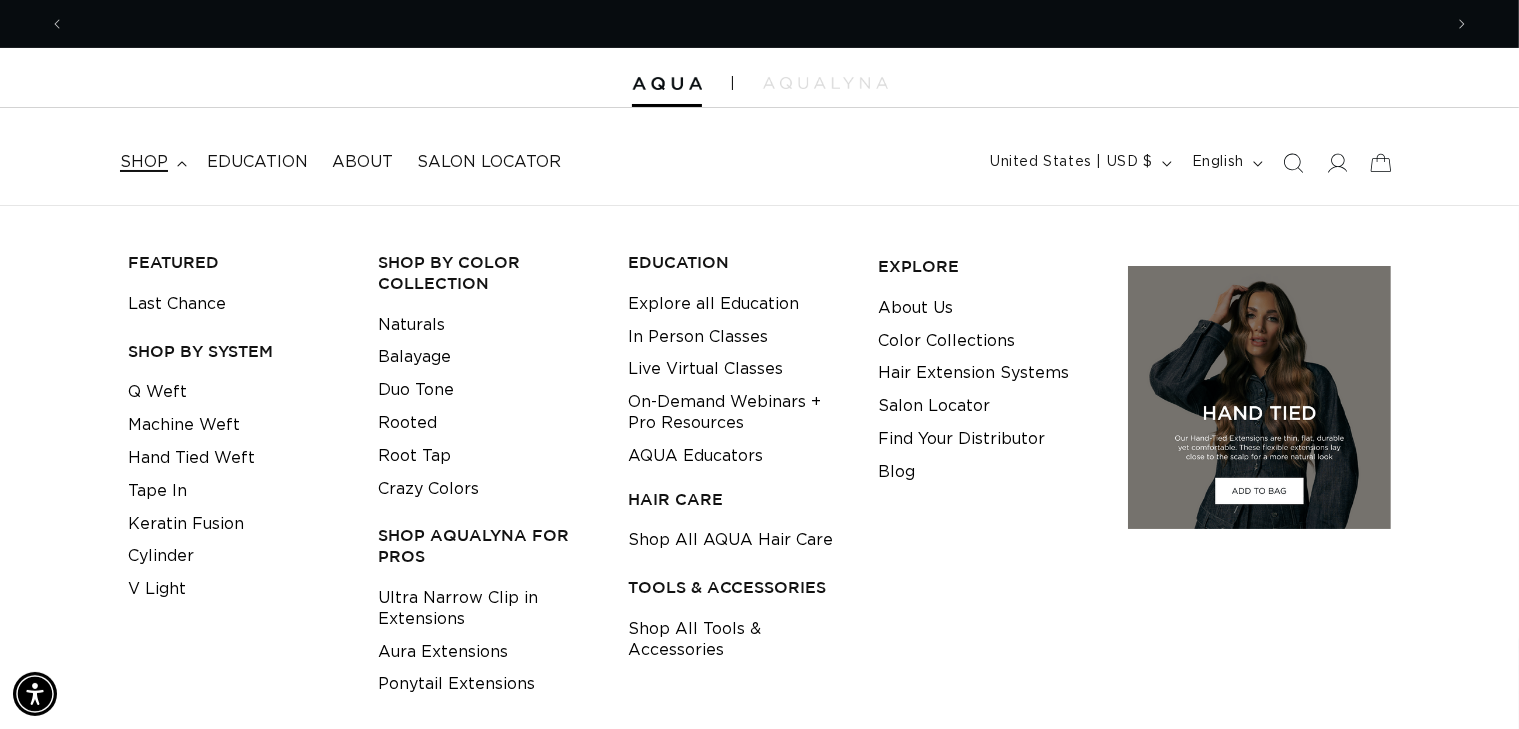 scroll, scrollTop: 0, scrollLeft: 0, axis: both 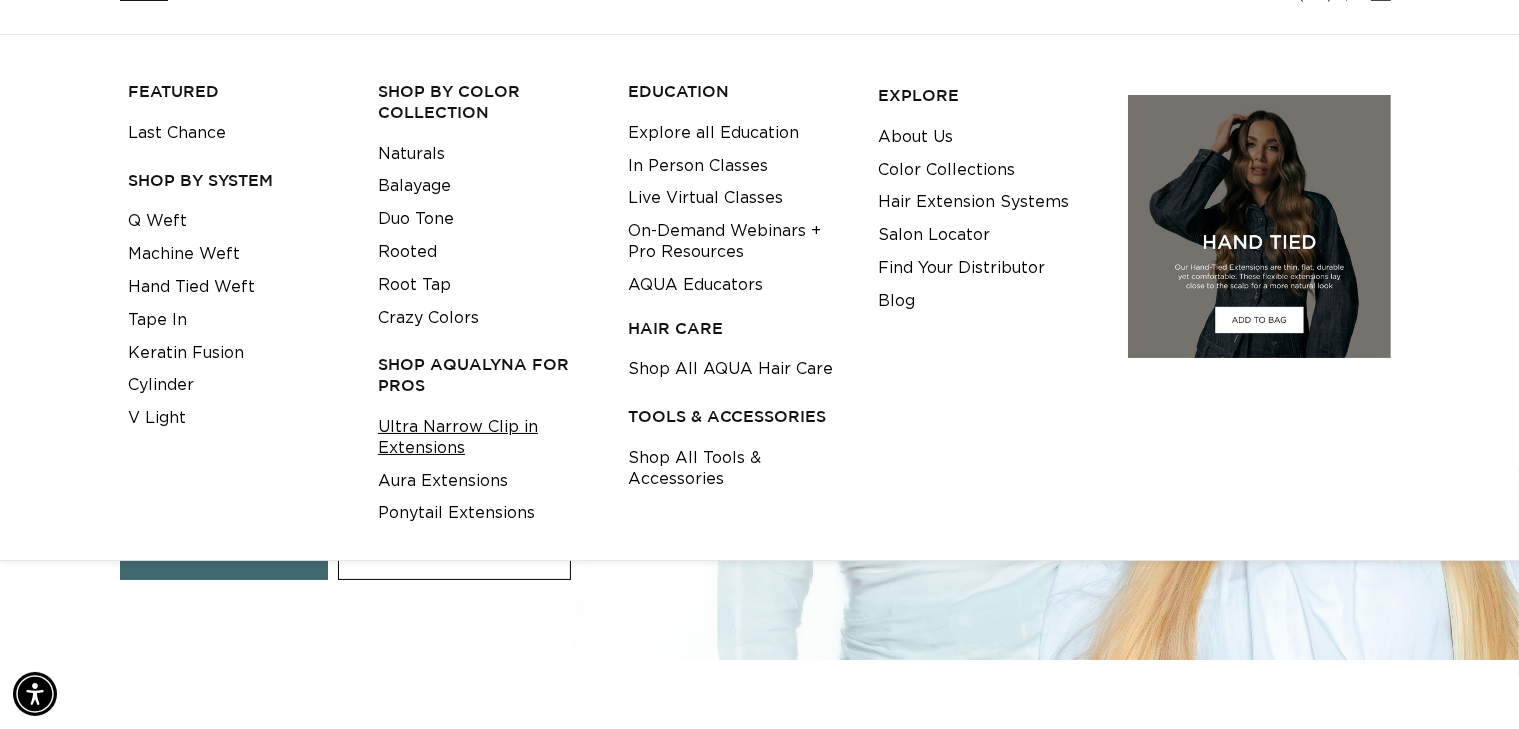 click on "Ultra Narrow Clip in Extensions" at bounding box center [487, 438] 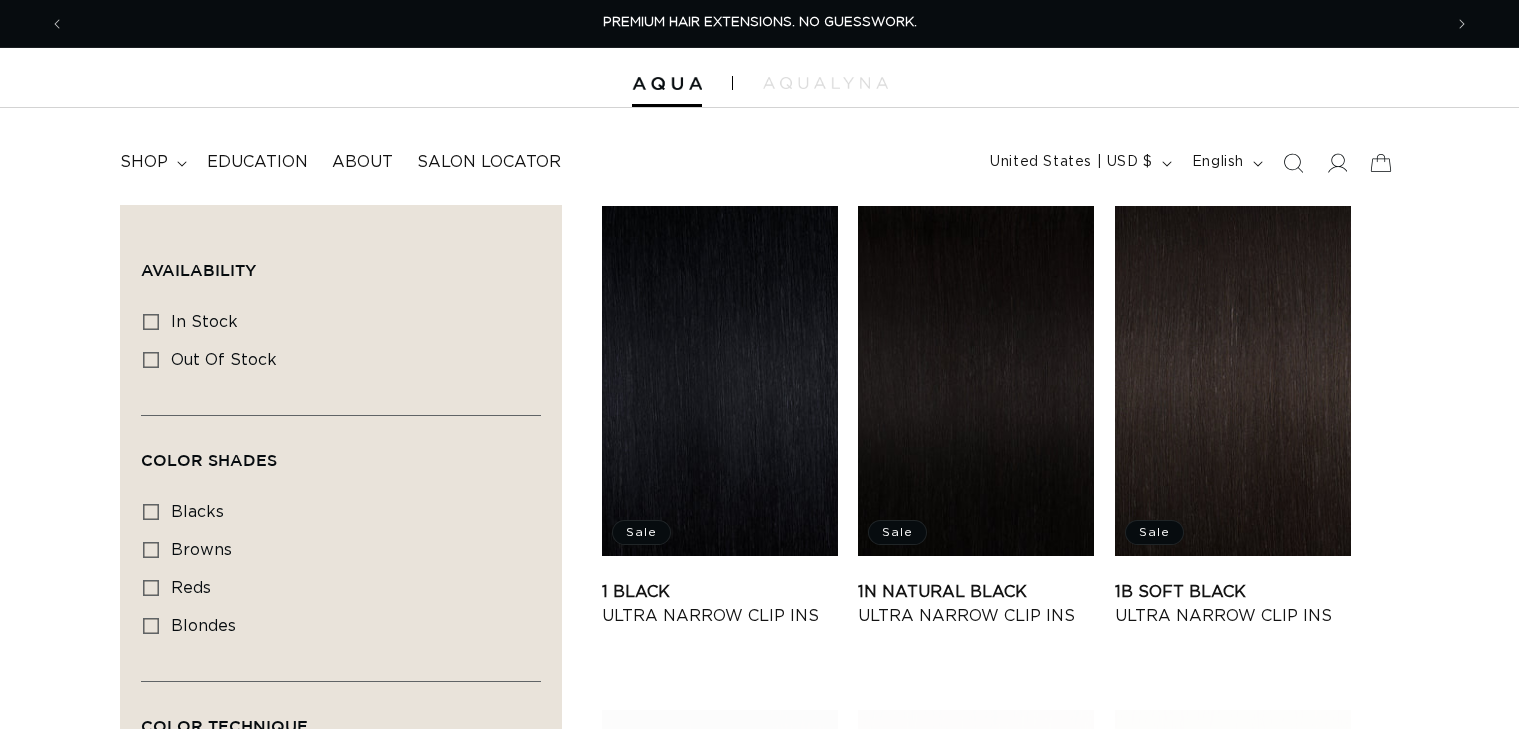 scroll, scrollTop: 0, scrollLeft: 0, axis: both 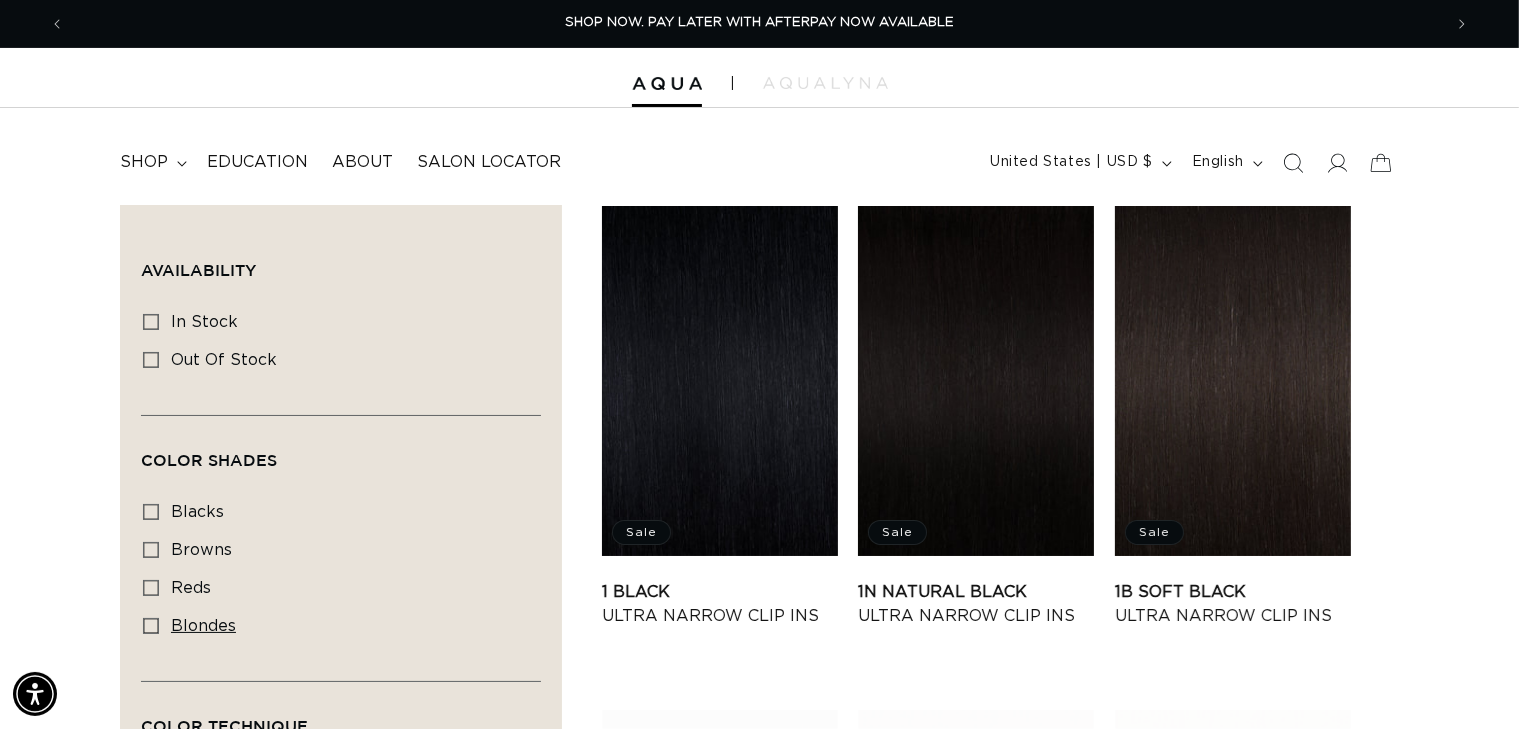 click 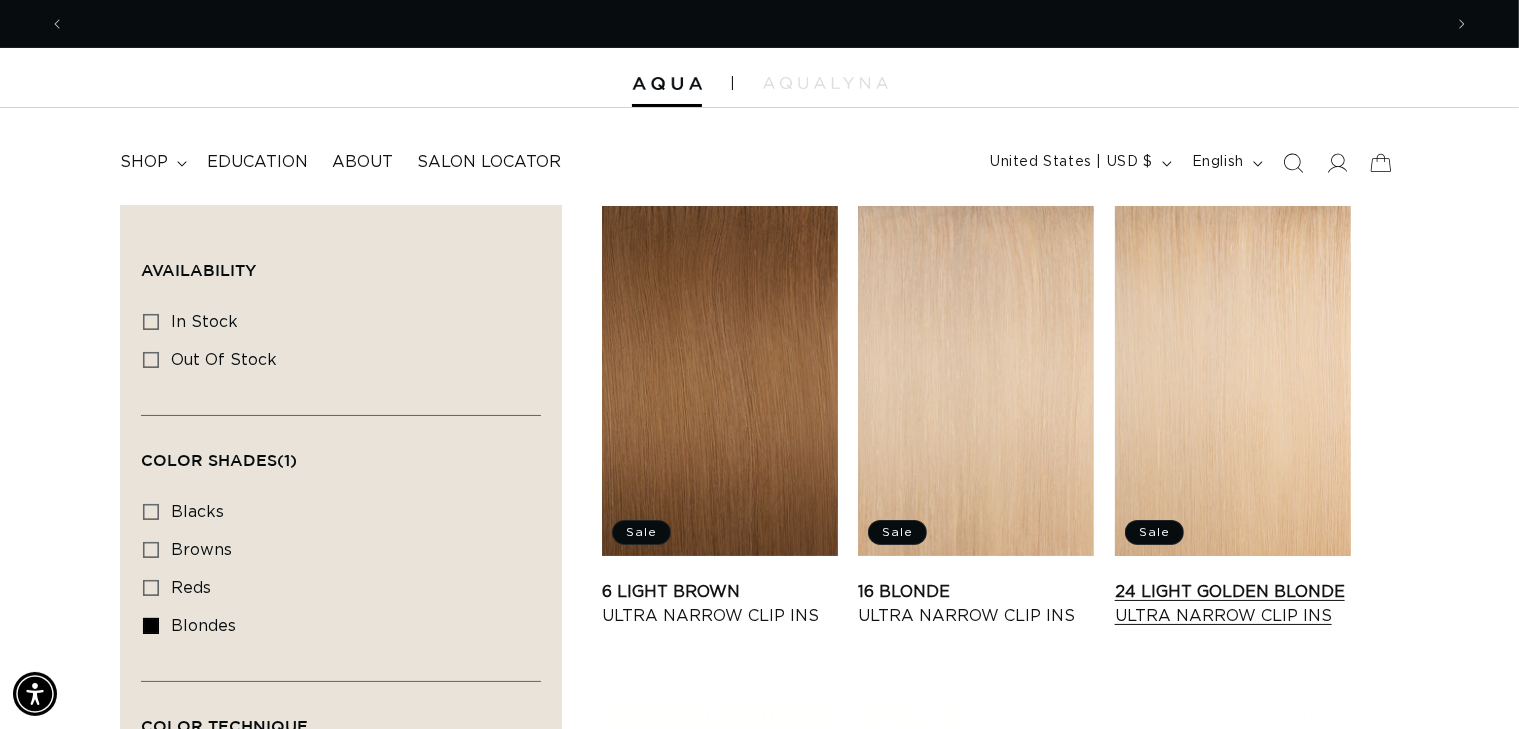 scroll, scrollTop: 0, scrollLeft: 2754, axis: horizontal 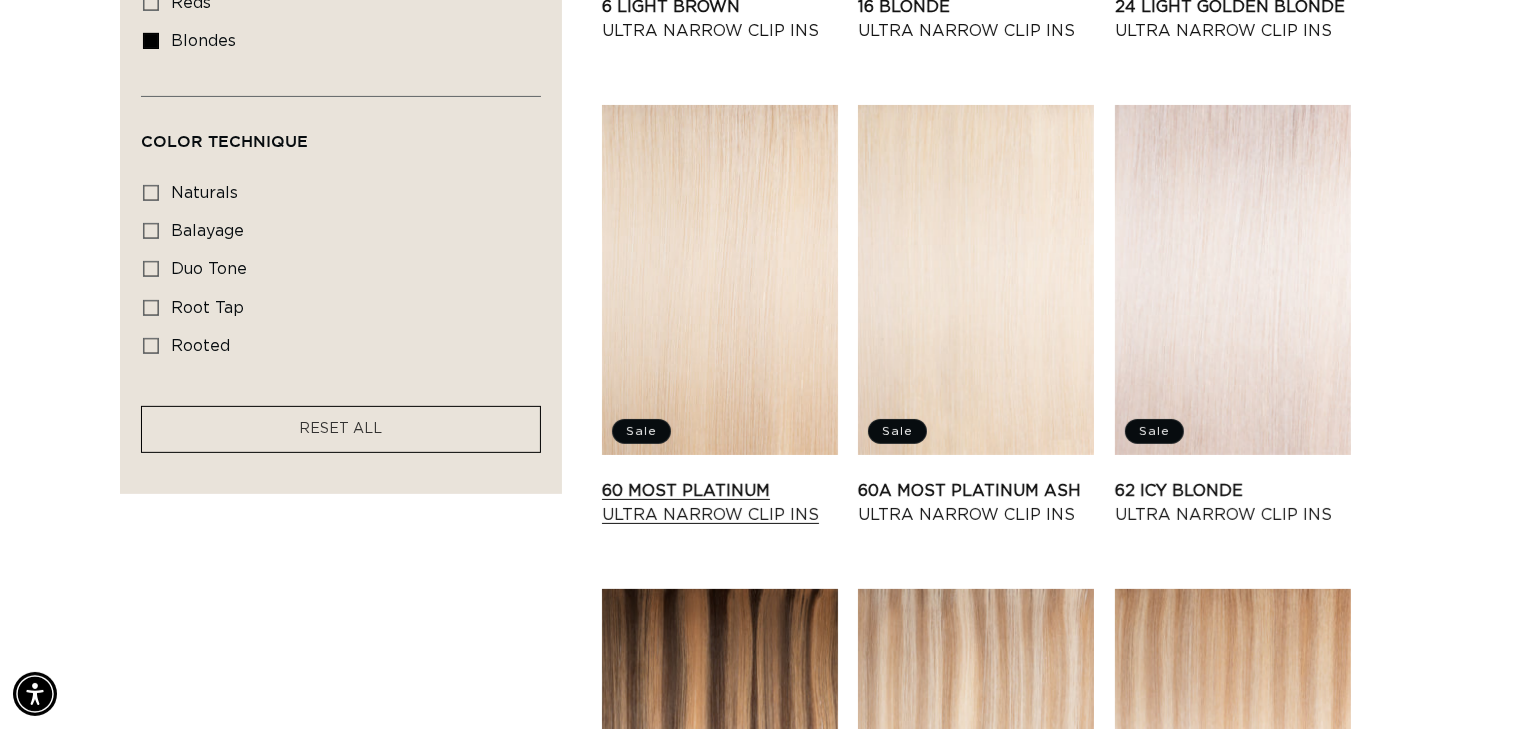 click on "60 Most Platinum
Ultra Narrow Clip Ins" at bounding box center [720, 503] 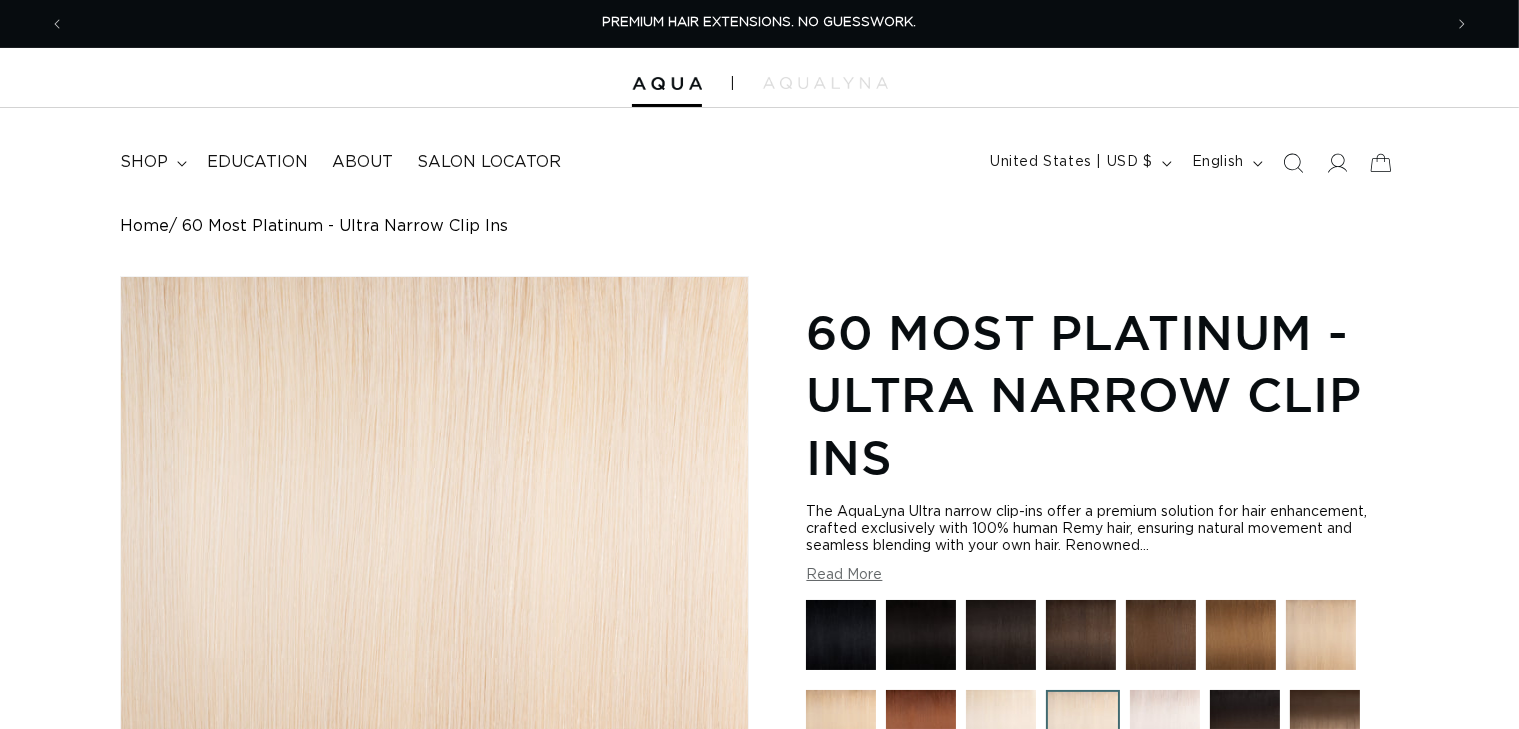 scroll, scrollTop: 210, scrollLeft: 0, axis: vertical 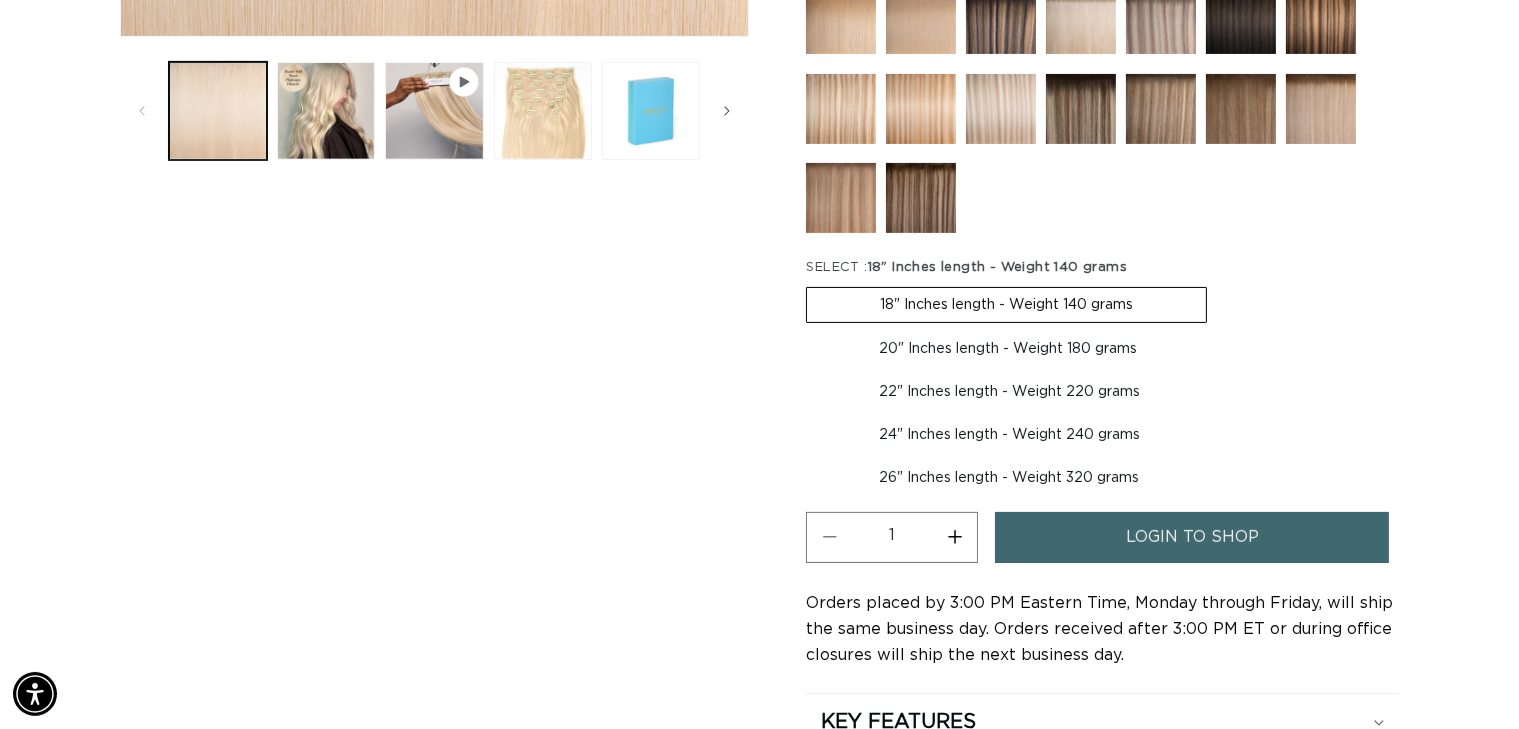 click on "login to shop" at bounding box center [1192, 537] 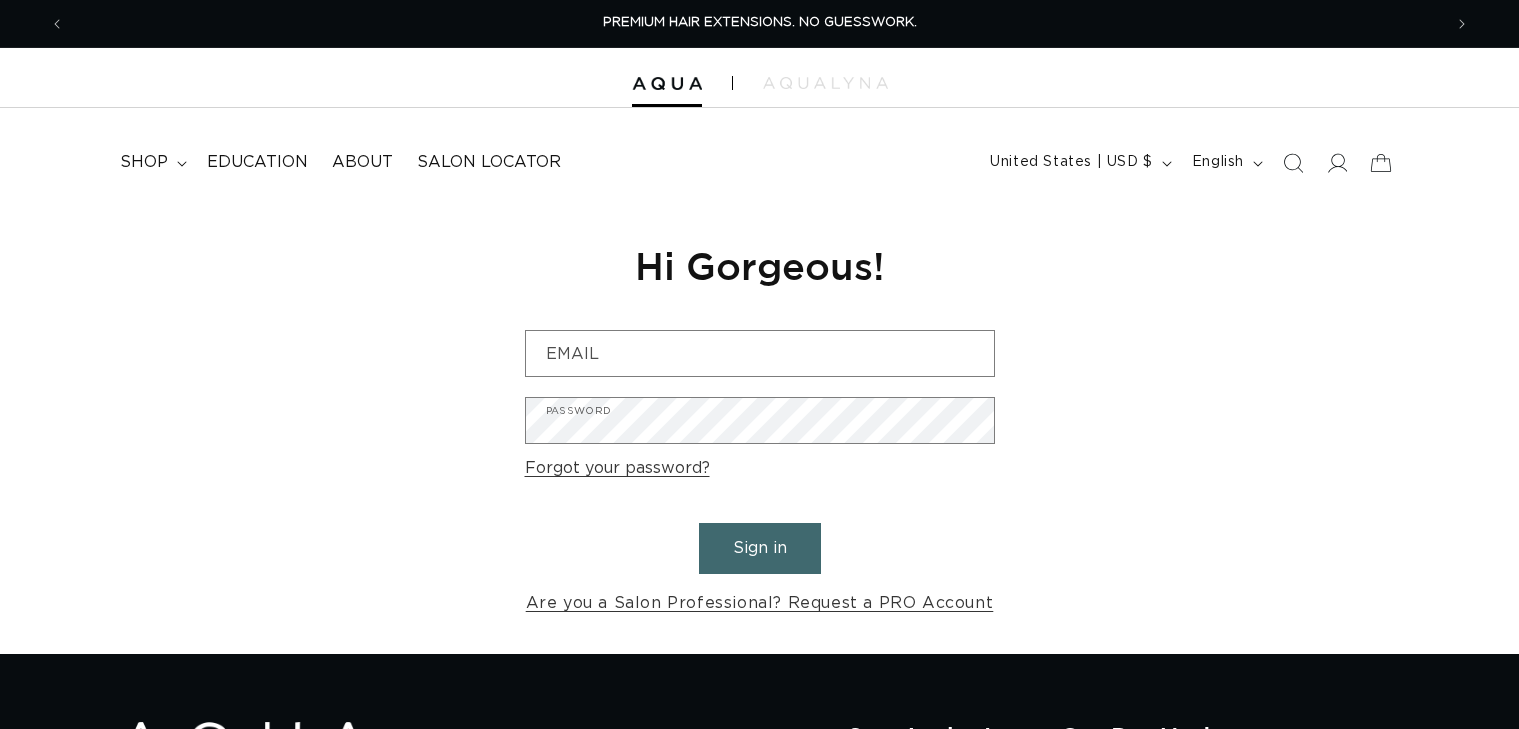 scroll, scrollTop: 0, scrollLeft: 0, axis: both 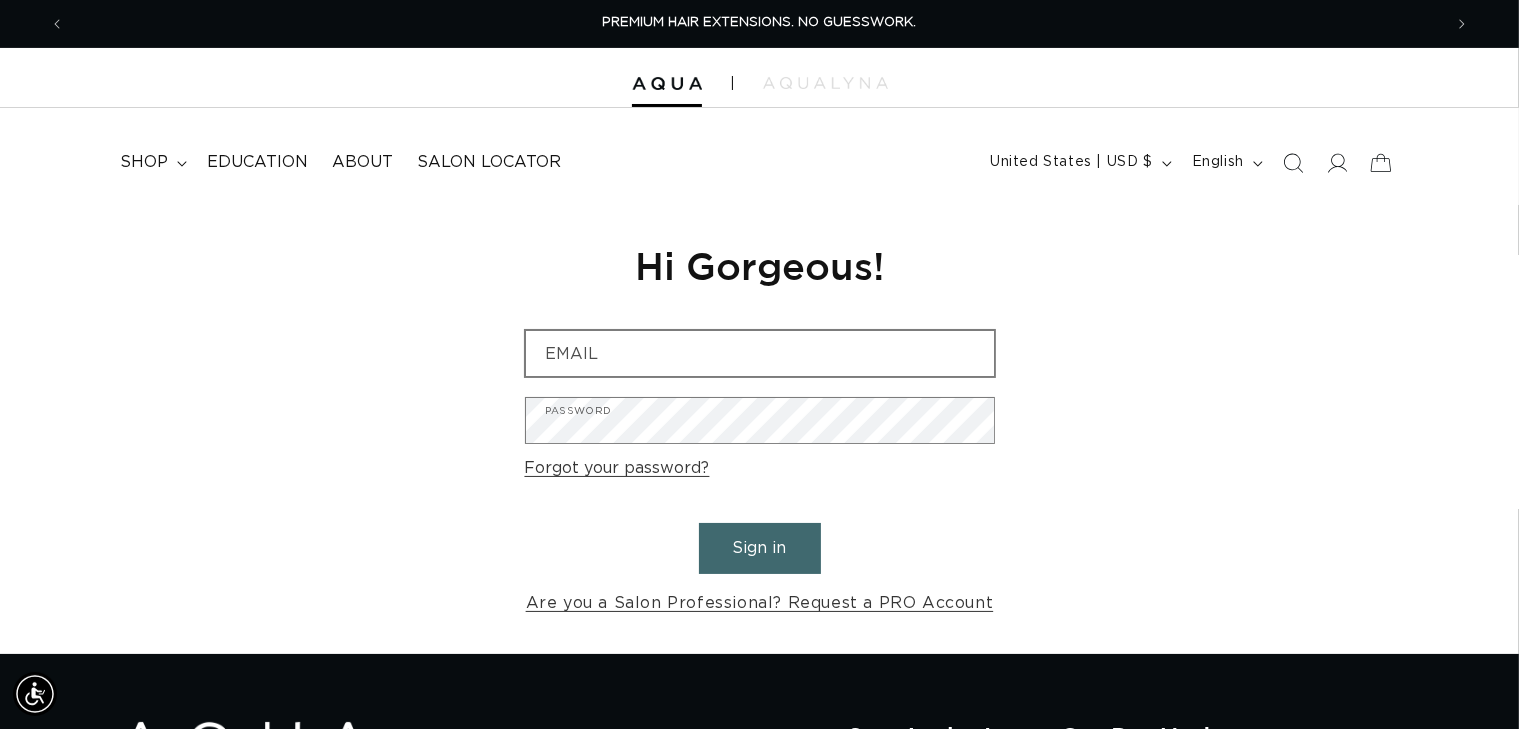 click on "Email
Password
Forgot your password?
Sign in
Are you a Salon Professional? Request a PRO Account" at bounding box center [760, 474] 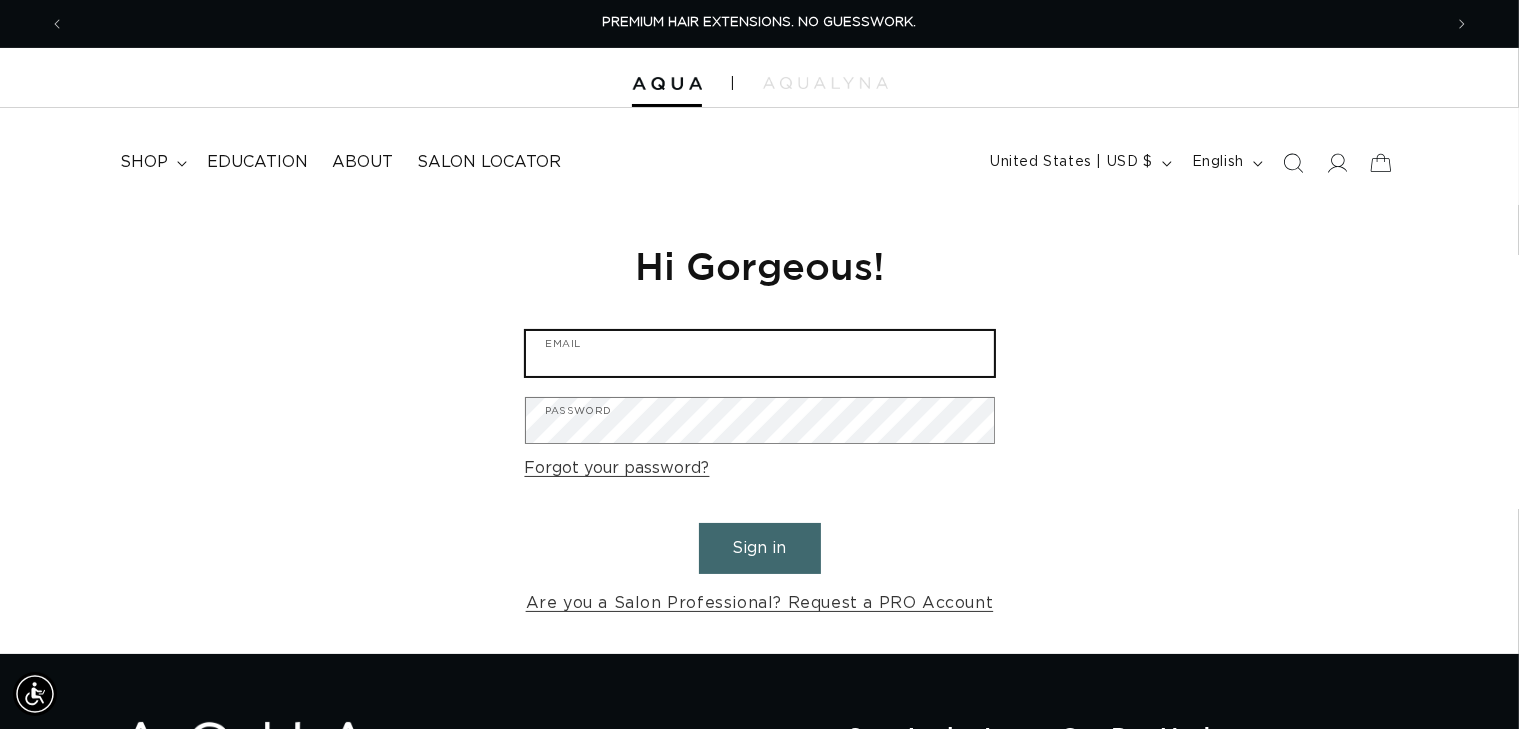click on "Email" at bounding box center [760, 353] 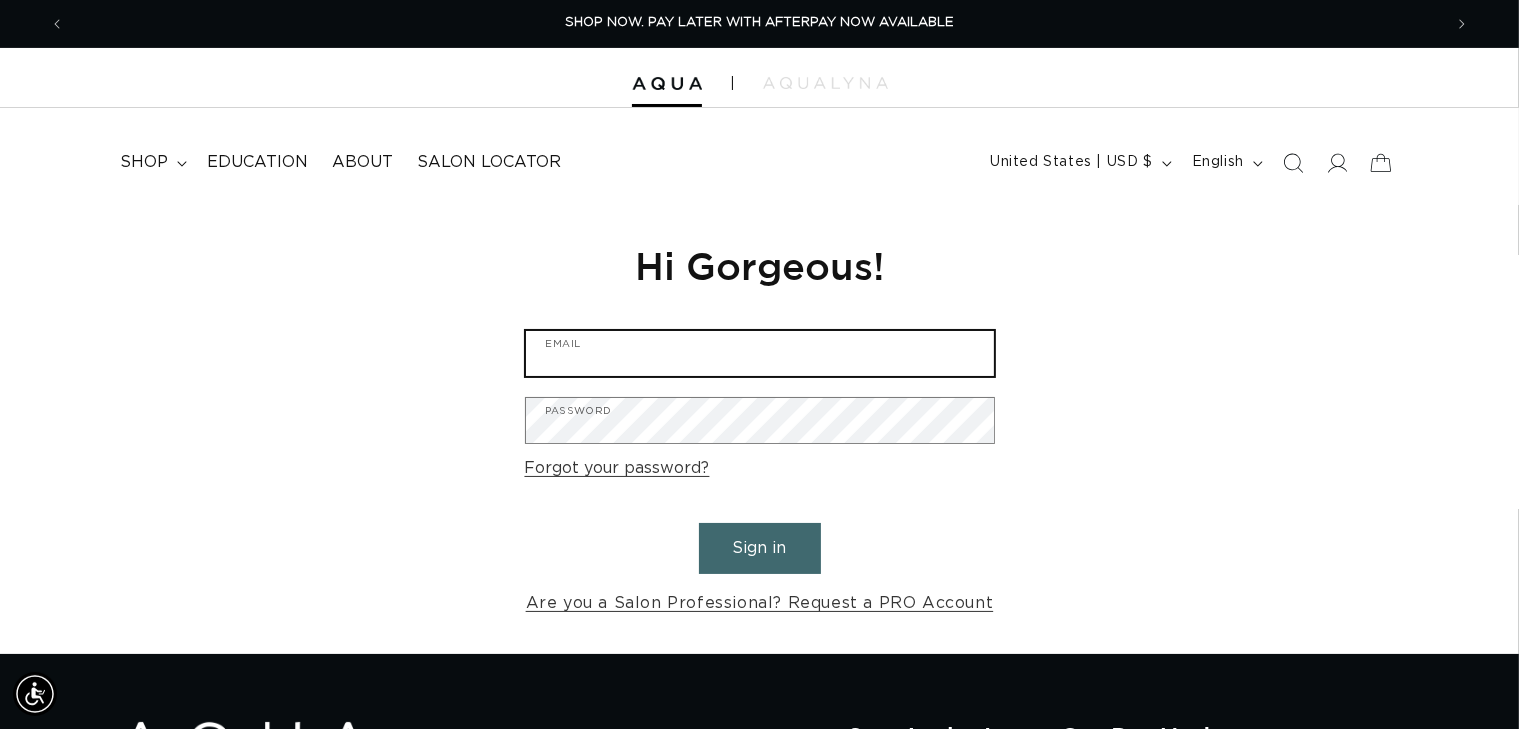 type on "Dzaferoski10@hotmail.com" 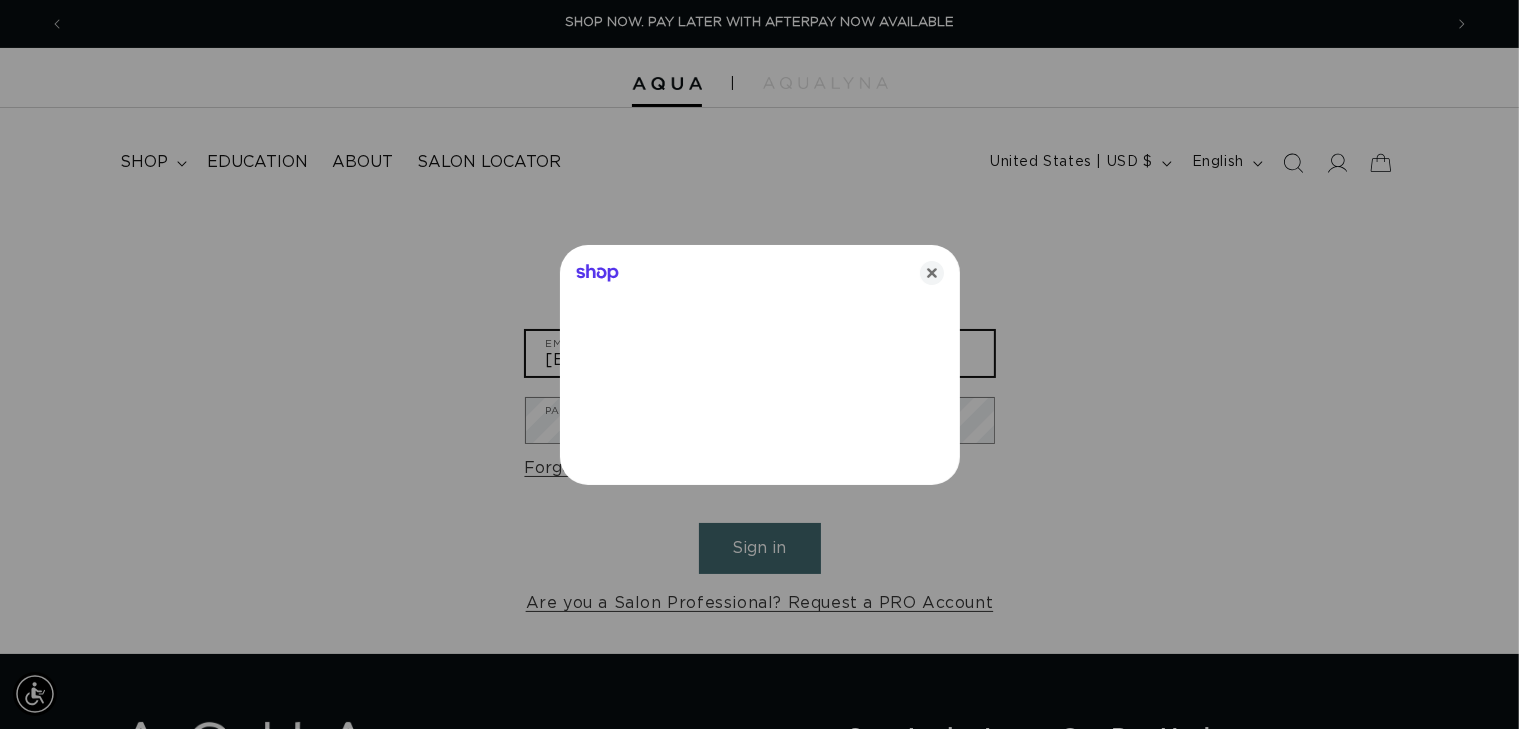 scroll, scrollTop: 0, scrollLeft: 1394, axis: horizontal 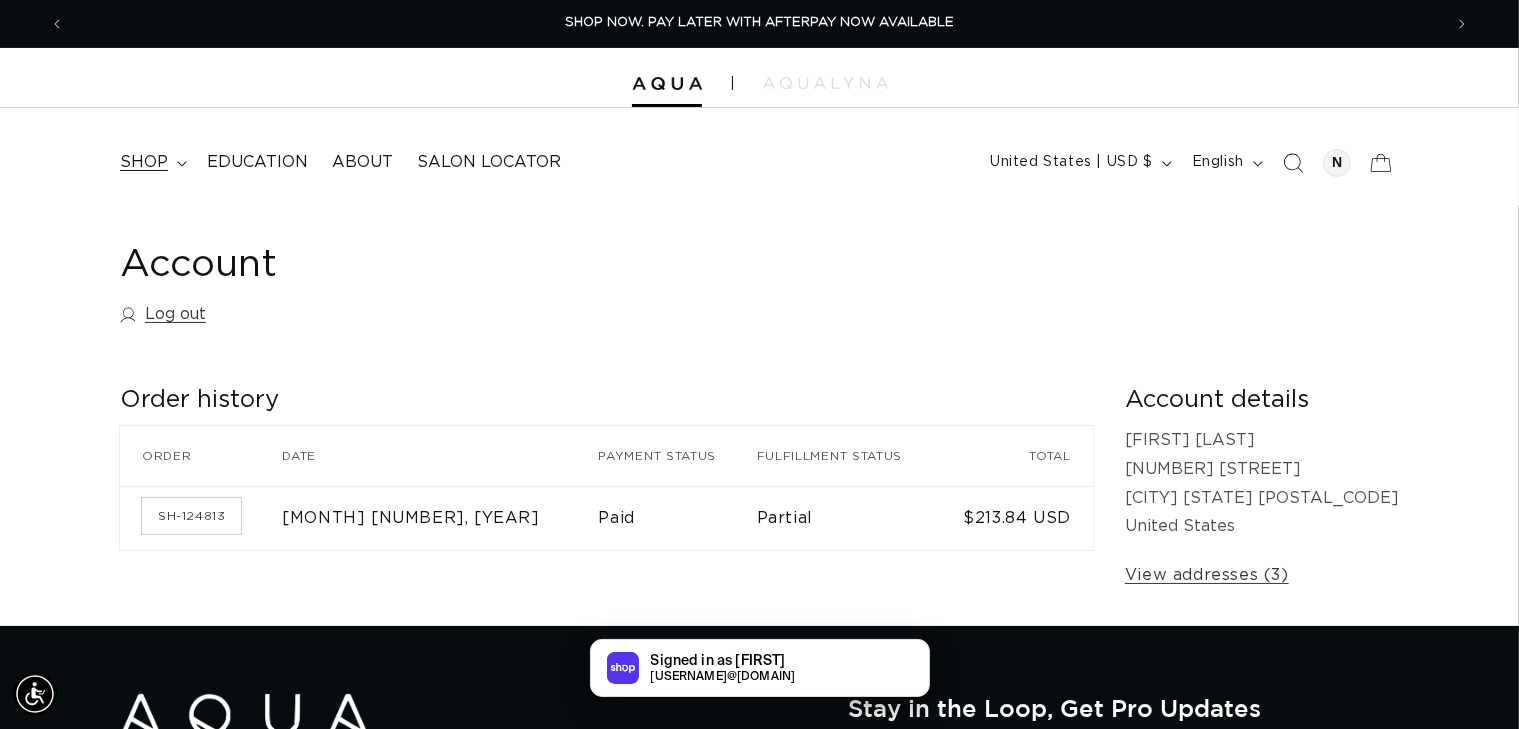 click 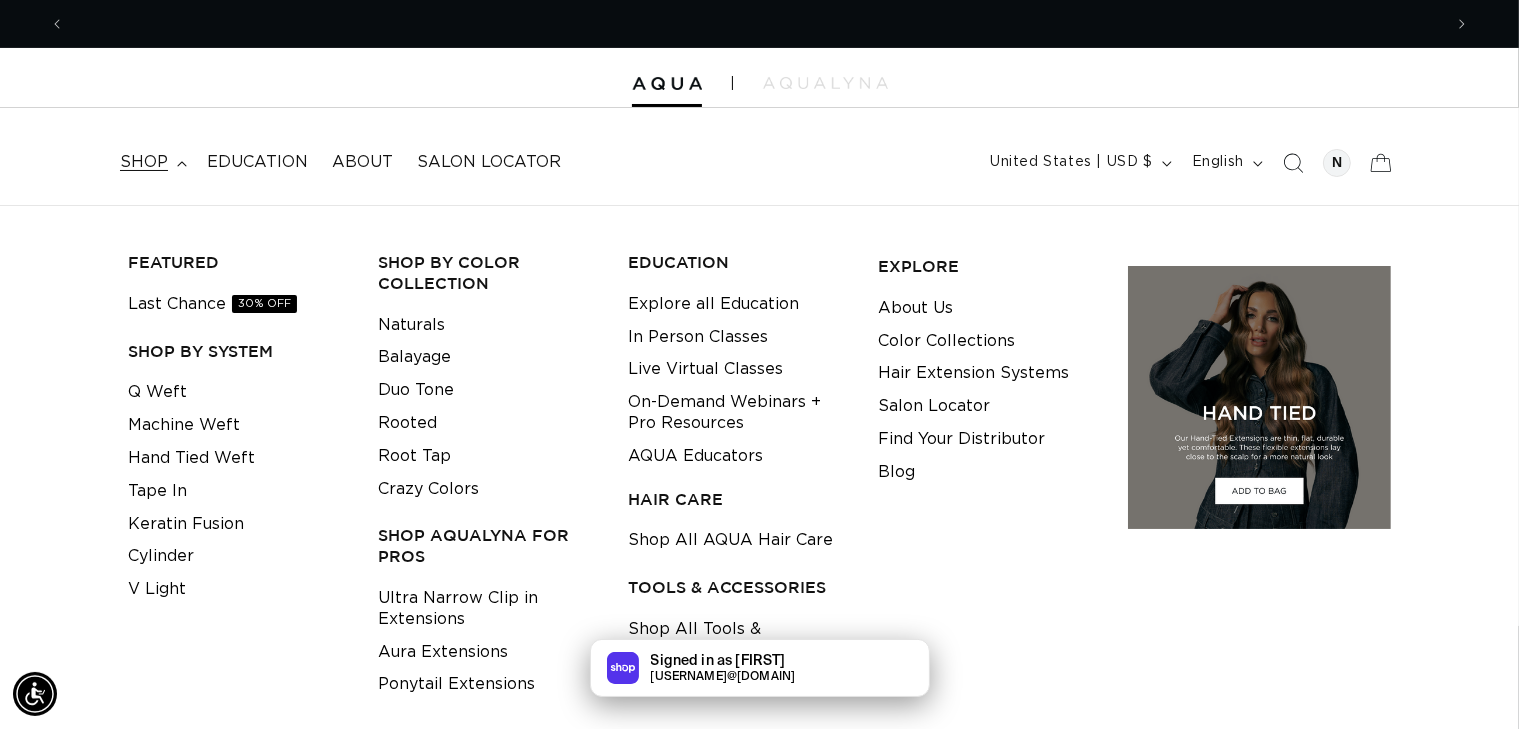 scroll, scrollTop: 0, scrollLeft: 2754, axis: horizontal 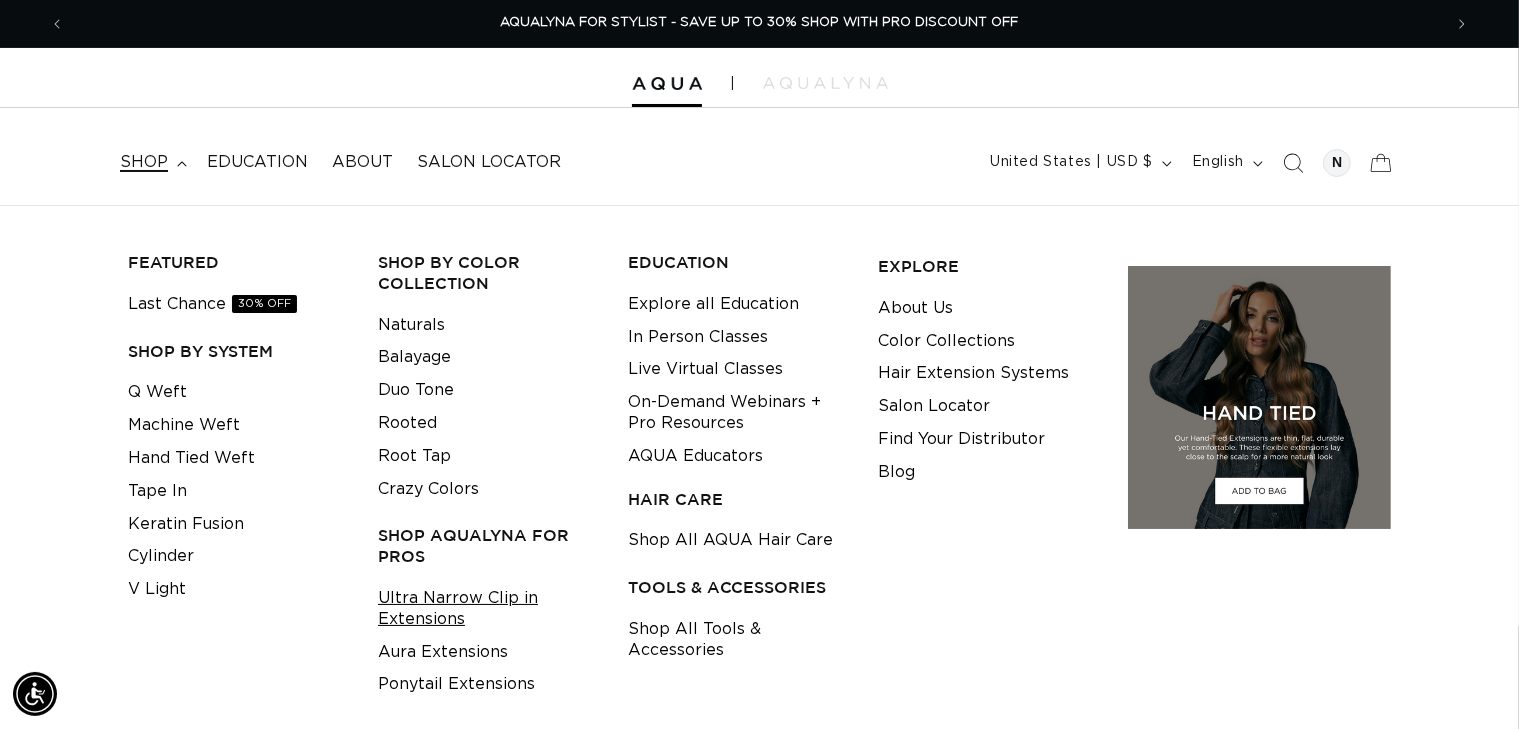 click on "Ultra Narrow Clip in Extensions" at bounding box center (487, 609) 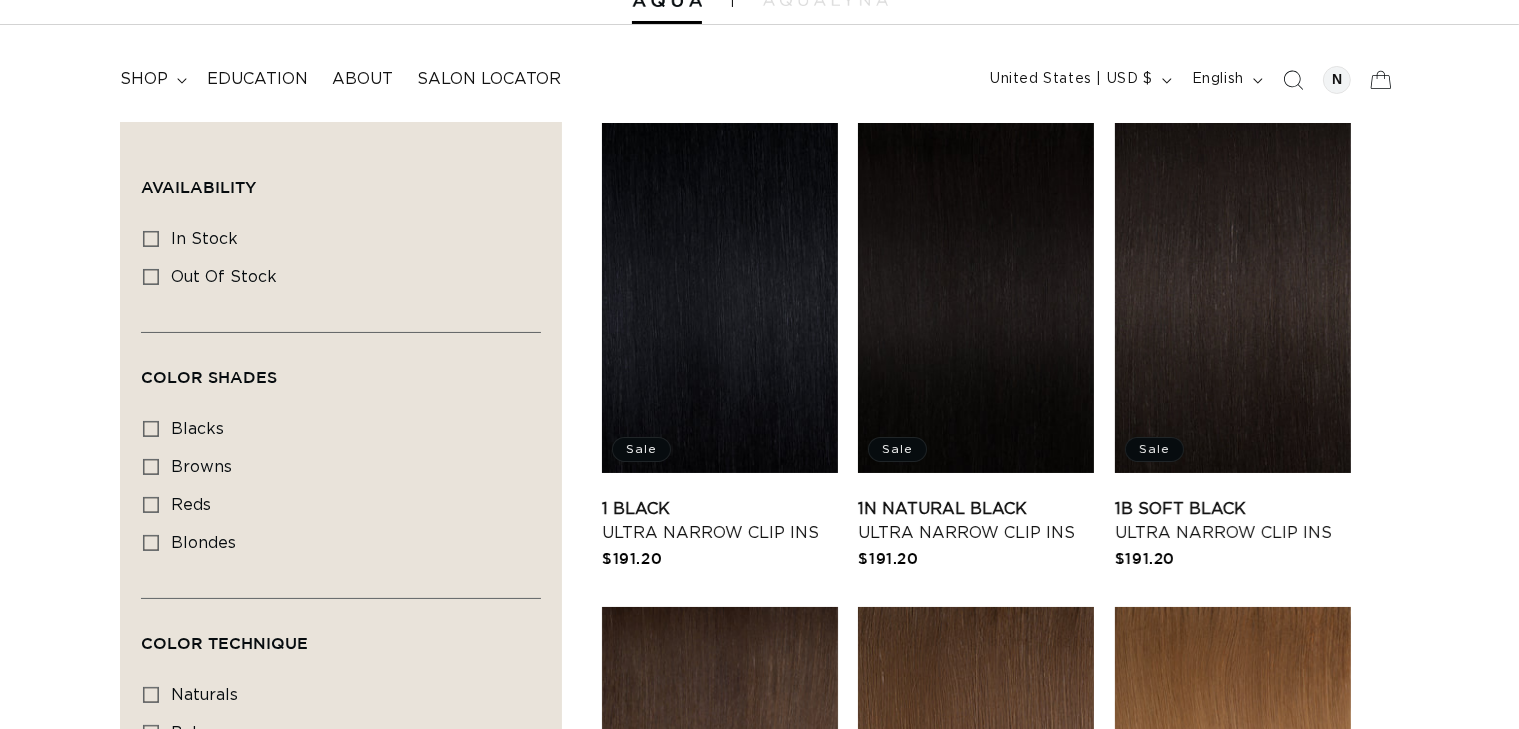 scroll, scrollTop: 595, scrollLeft: 0, axis: vertical 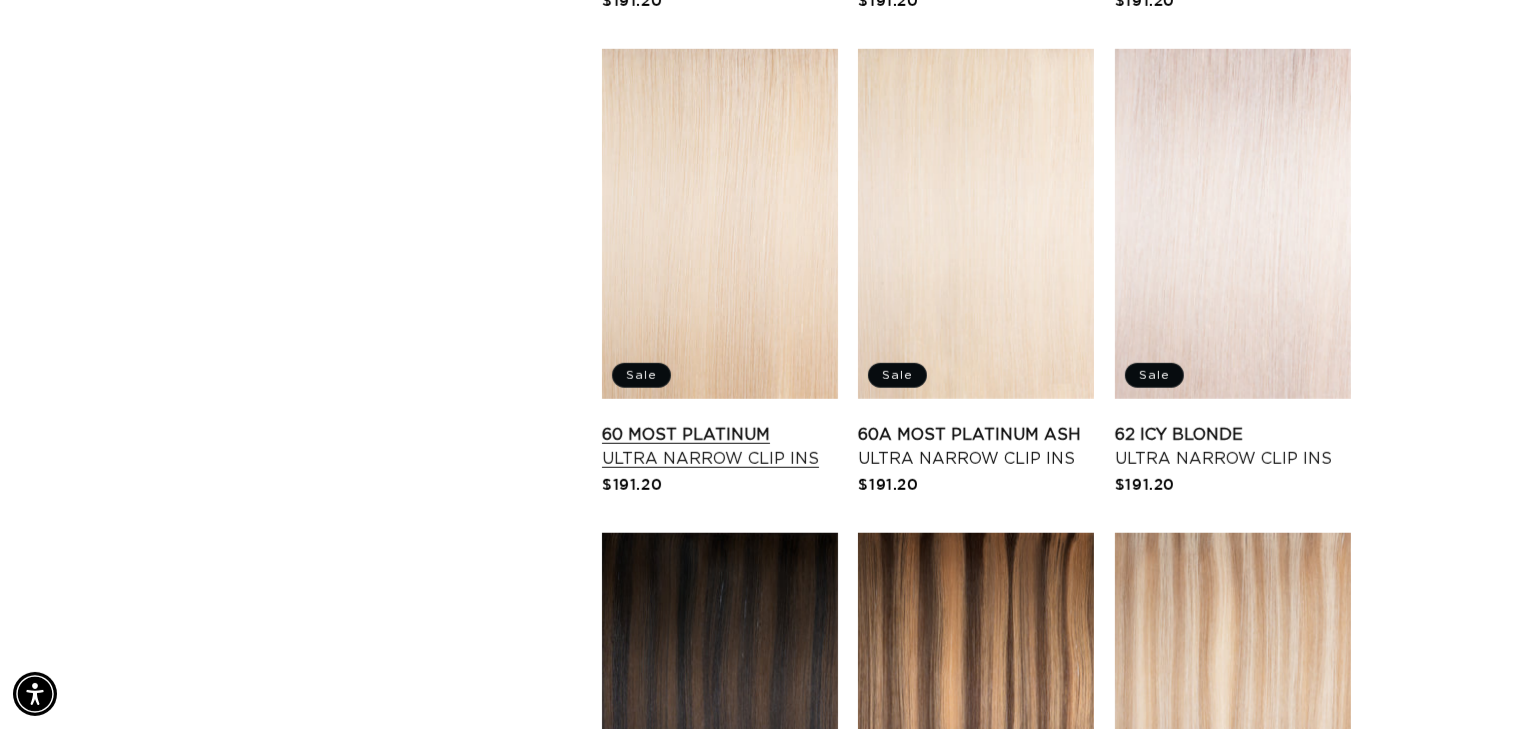 click on "60 Most Platinum
Ultra Narrow Clip Ins" at bounding box center (720, 447) 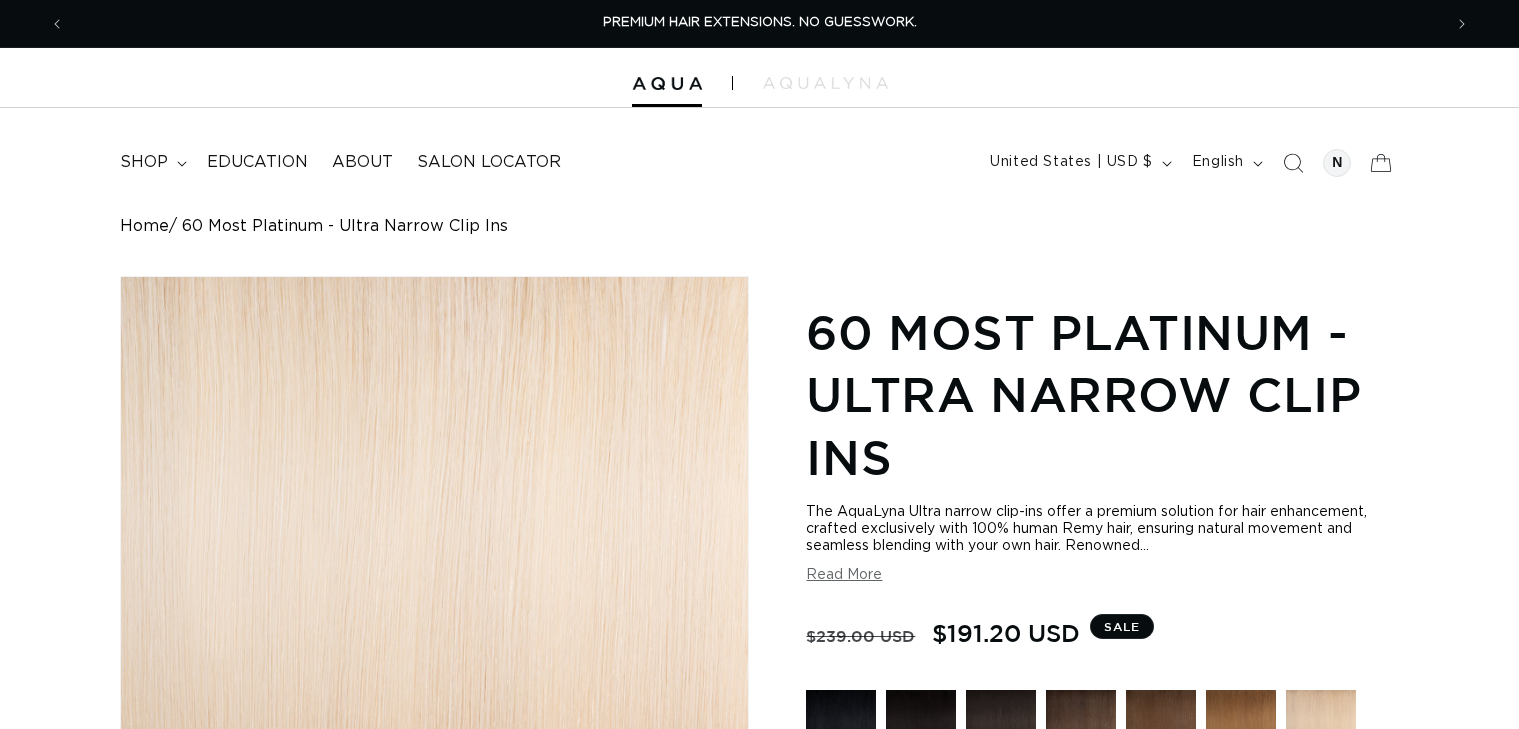 scroll, scrollTop: 0, scrollLeft: 0, axis: both 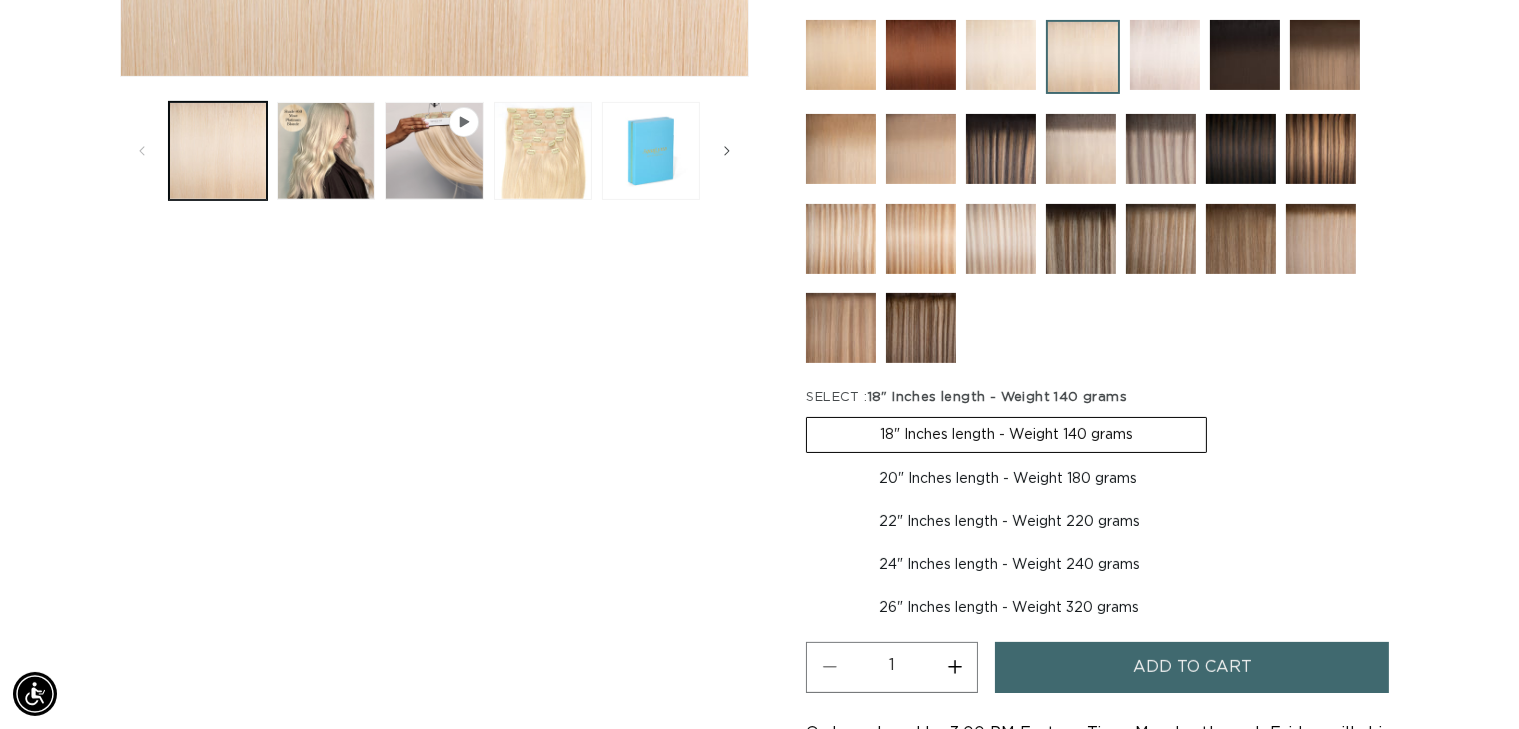 click on "Add to cart" at bounding box center (1192, 667) 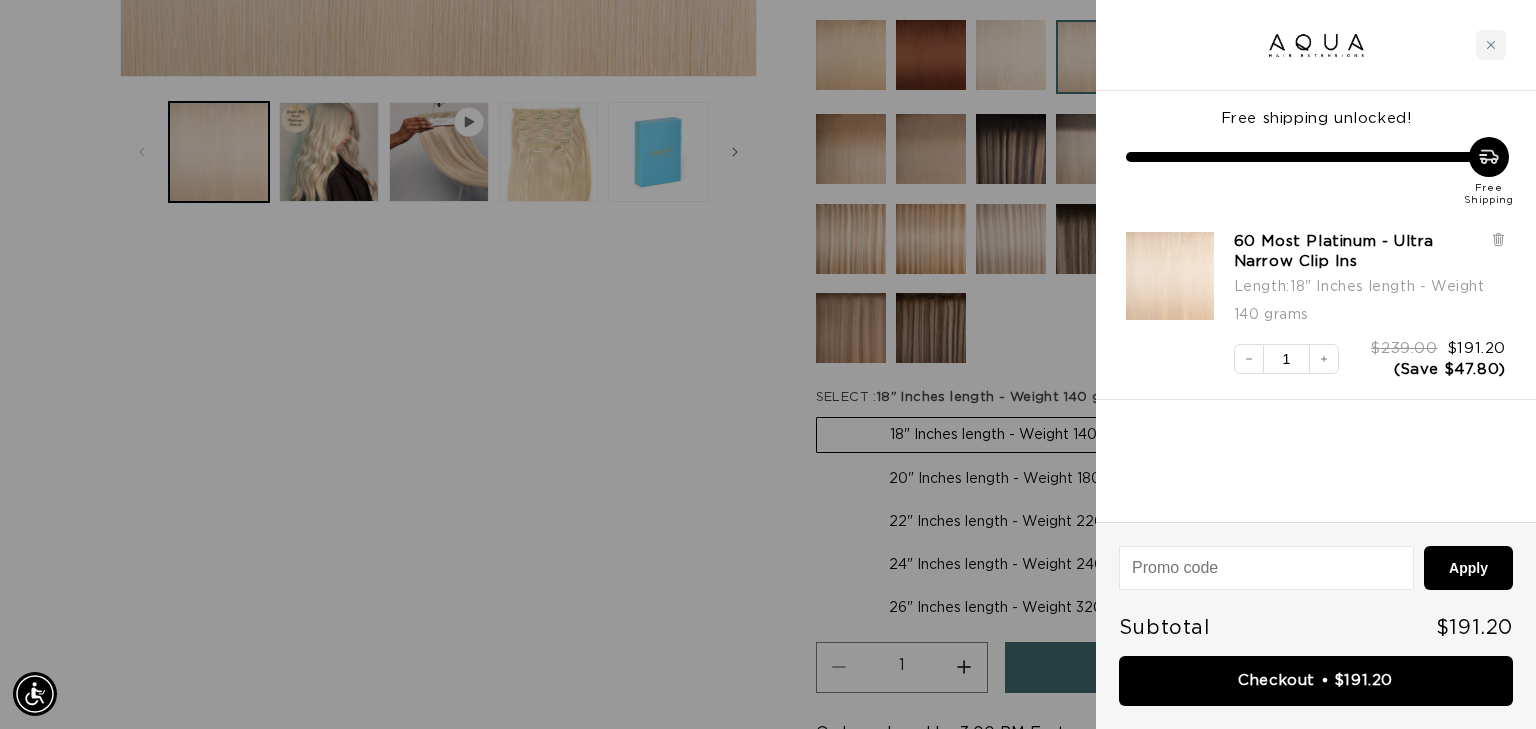 scroll, scrollTop: 0, scrollLeft: 2788, axis: horizontal 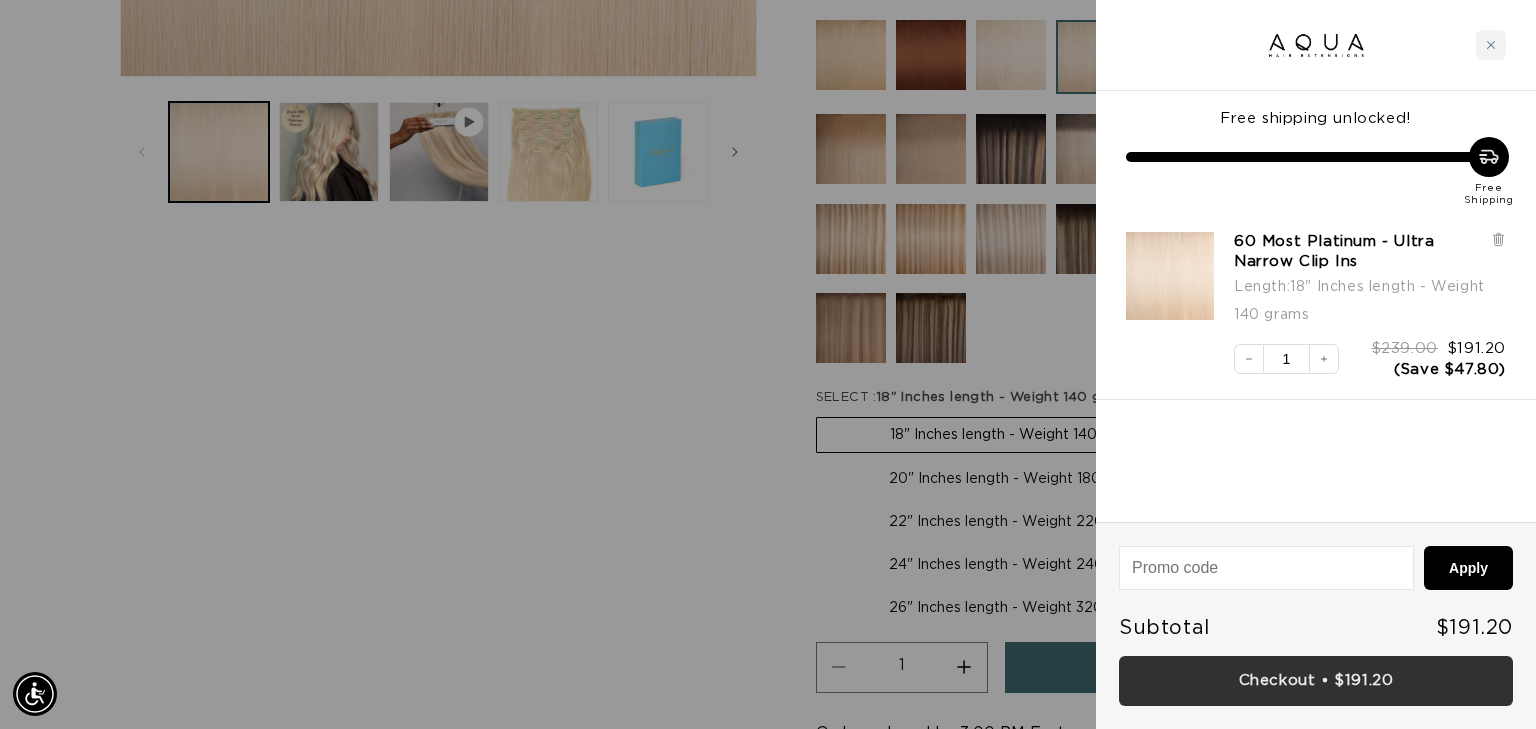 click on "Checkout • $191.20" at bounding box center [1316, 681] 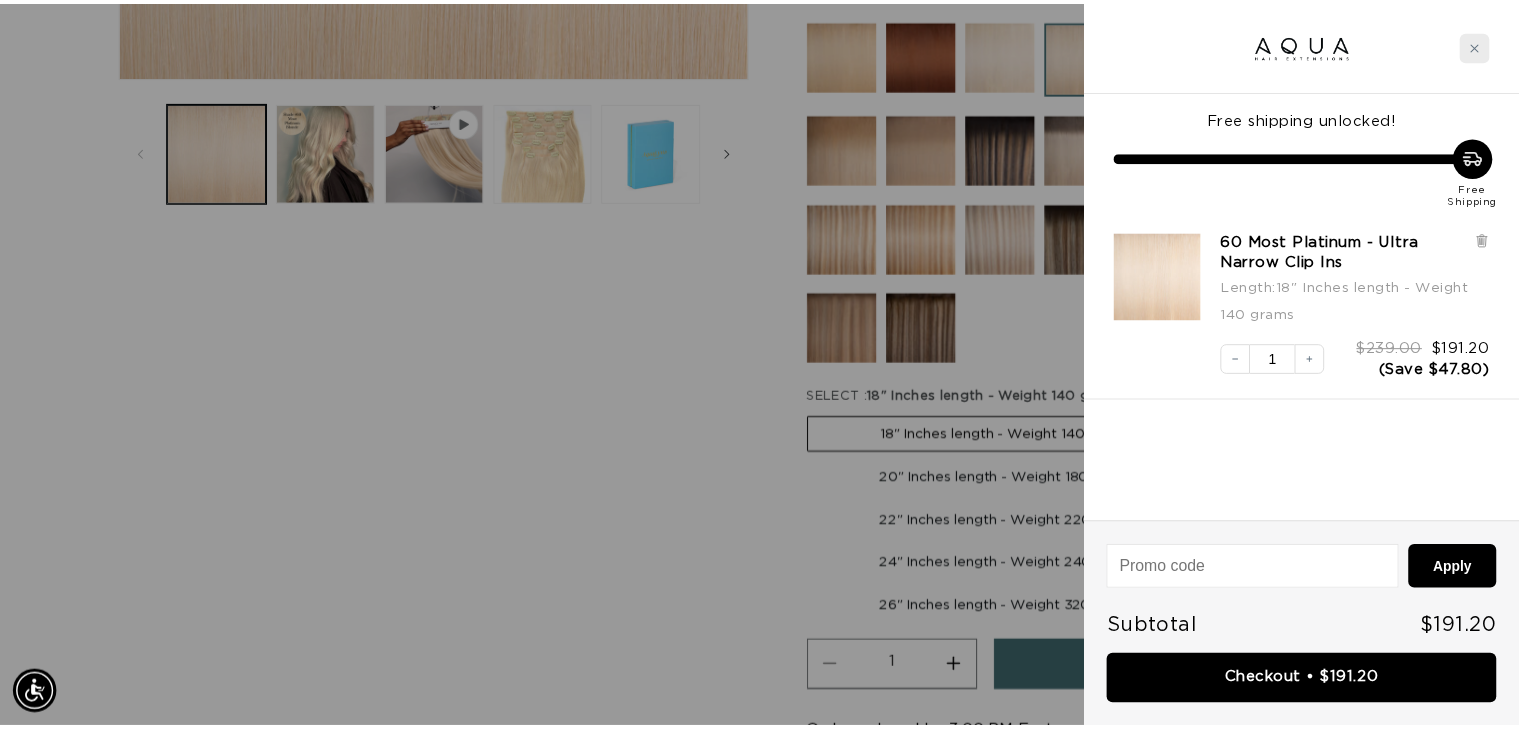 scroll, scrollTop: 0, scrollLeft: 0, axis: both 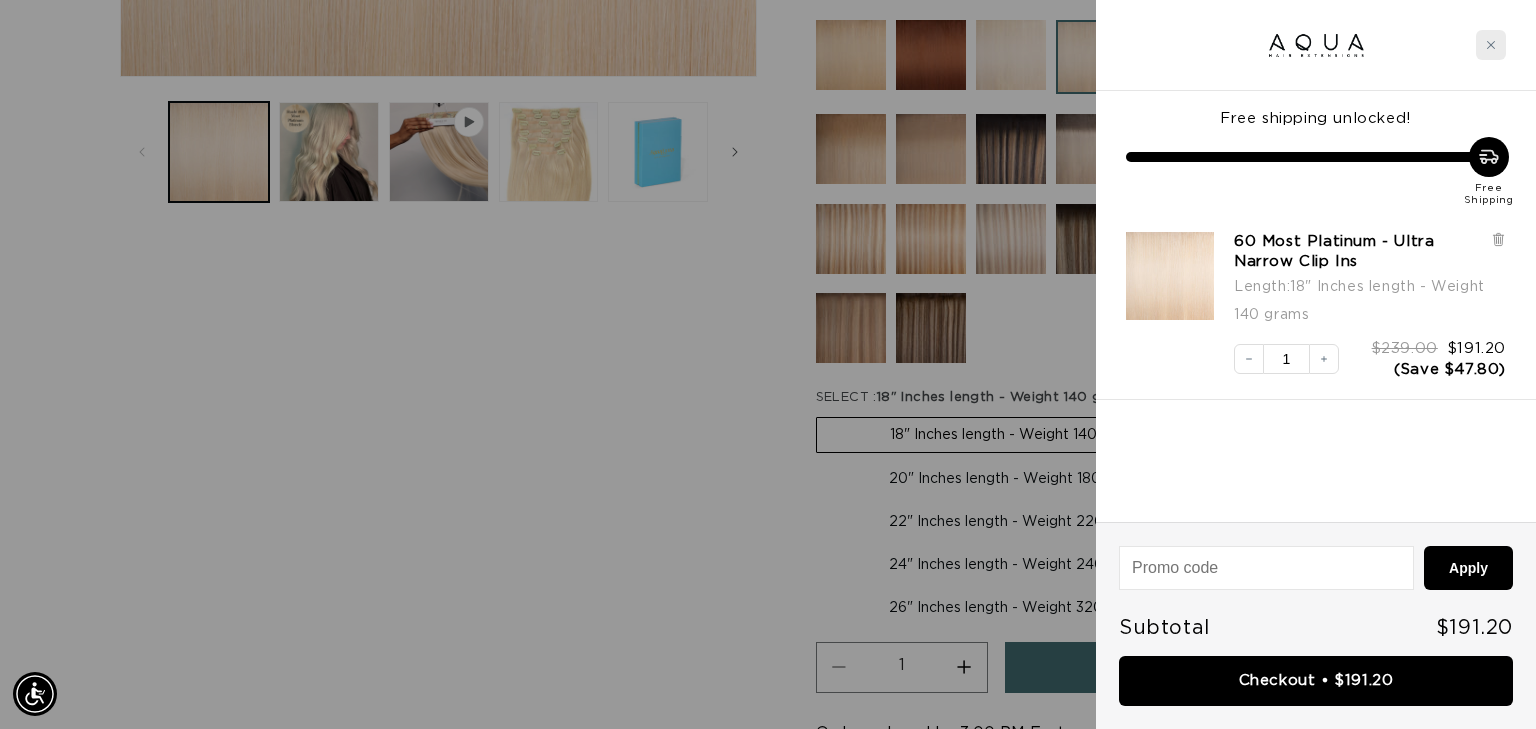 click at bounding box center (1491, 45) 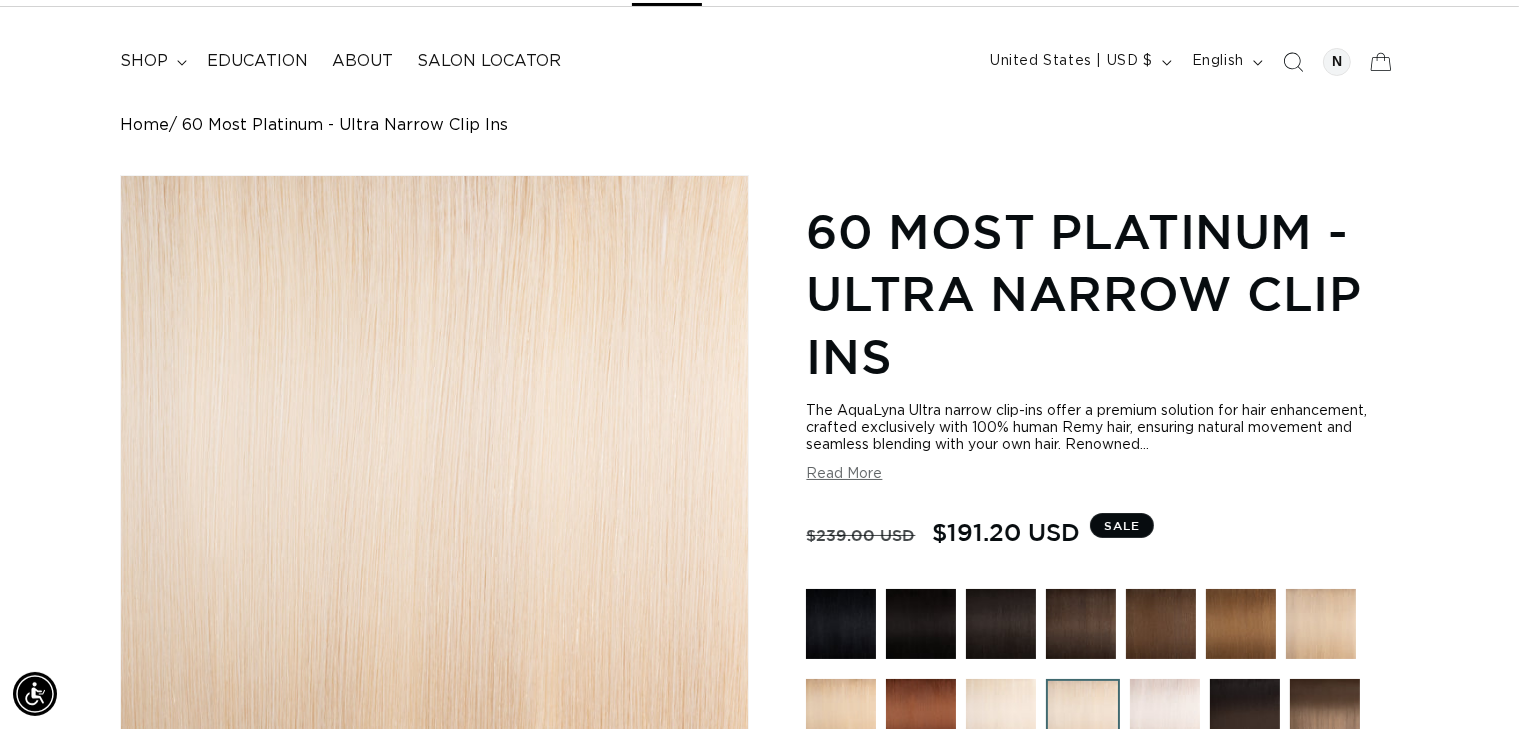scroll, scrollTop: 380, scrollLeft: 0, axis: vertical 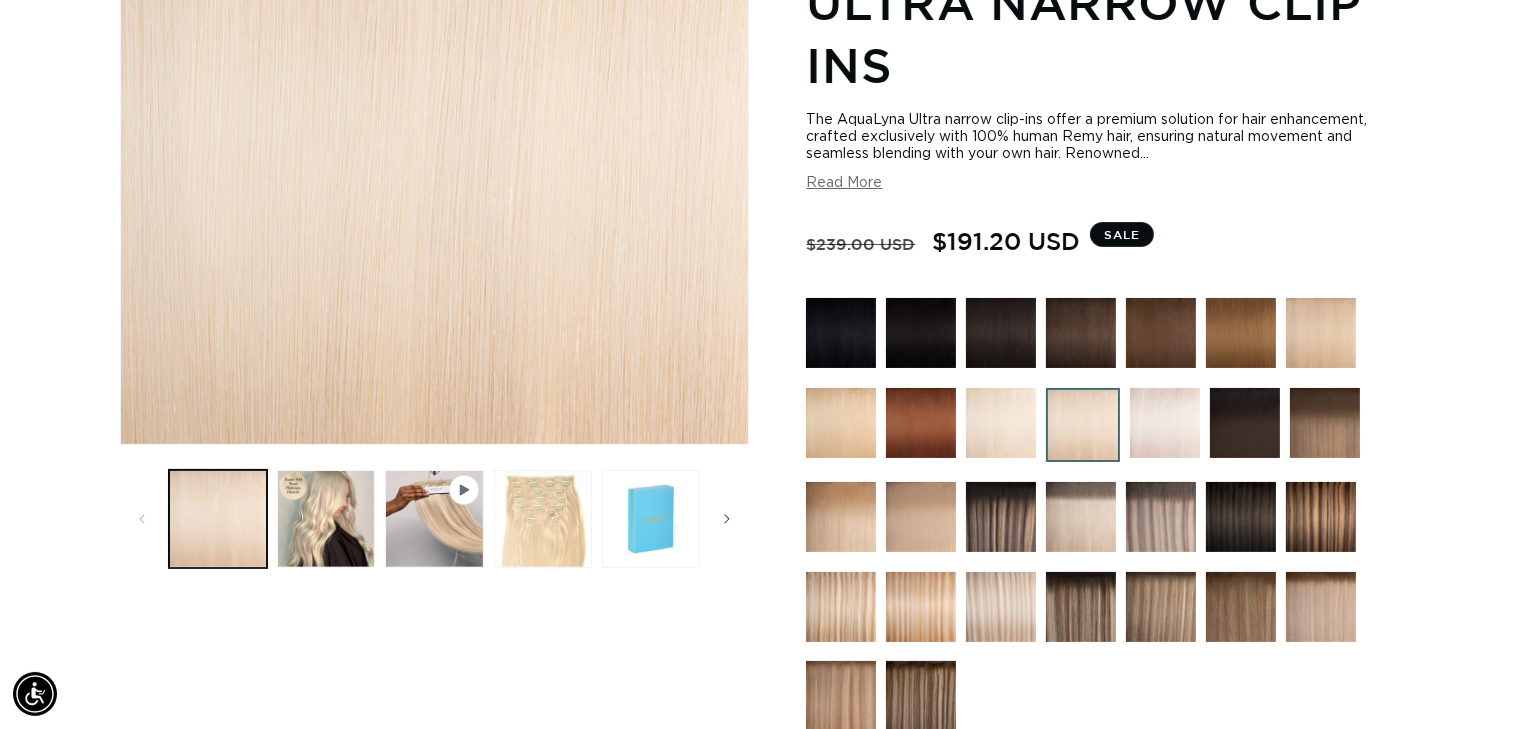 click at bounding box center [1165, 423] 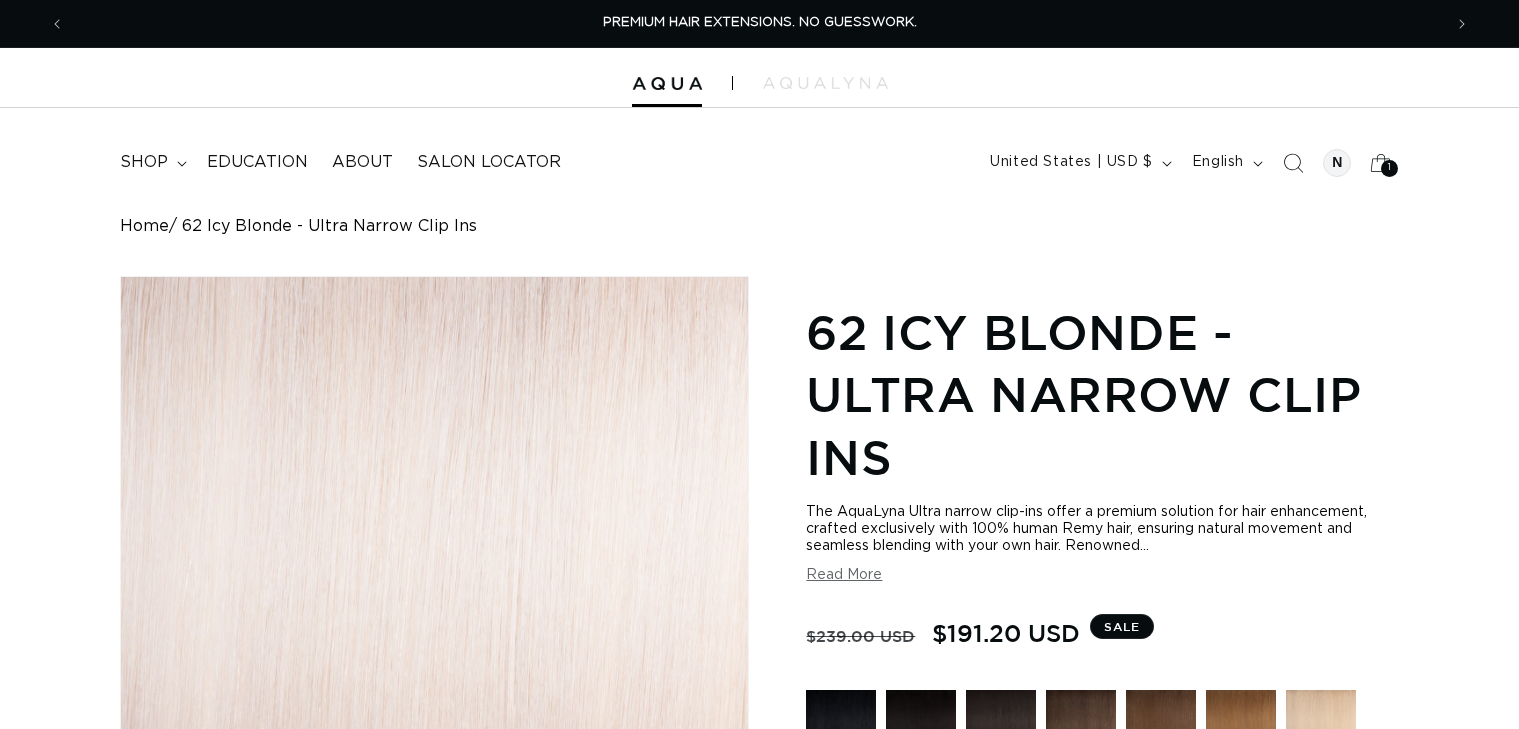scroll, scrollTop: 198, scrollLeft: 0, axis: vertical 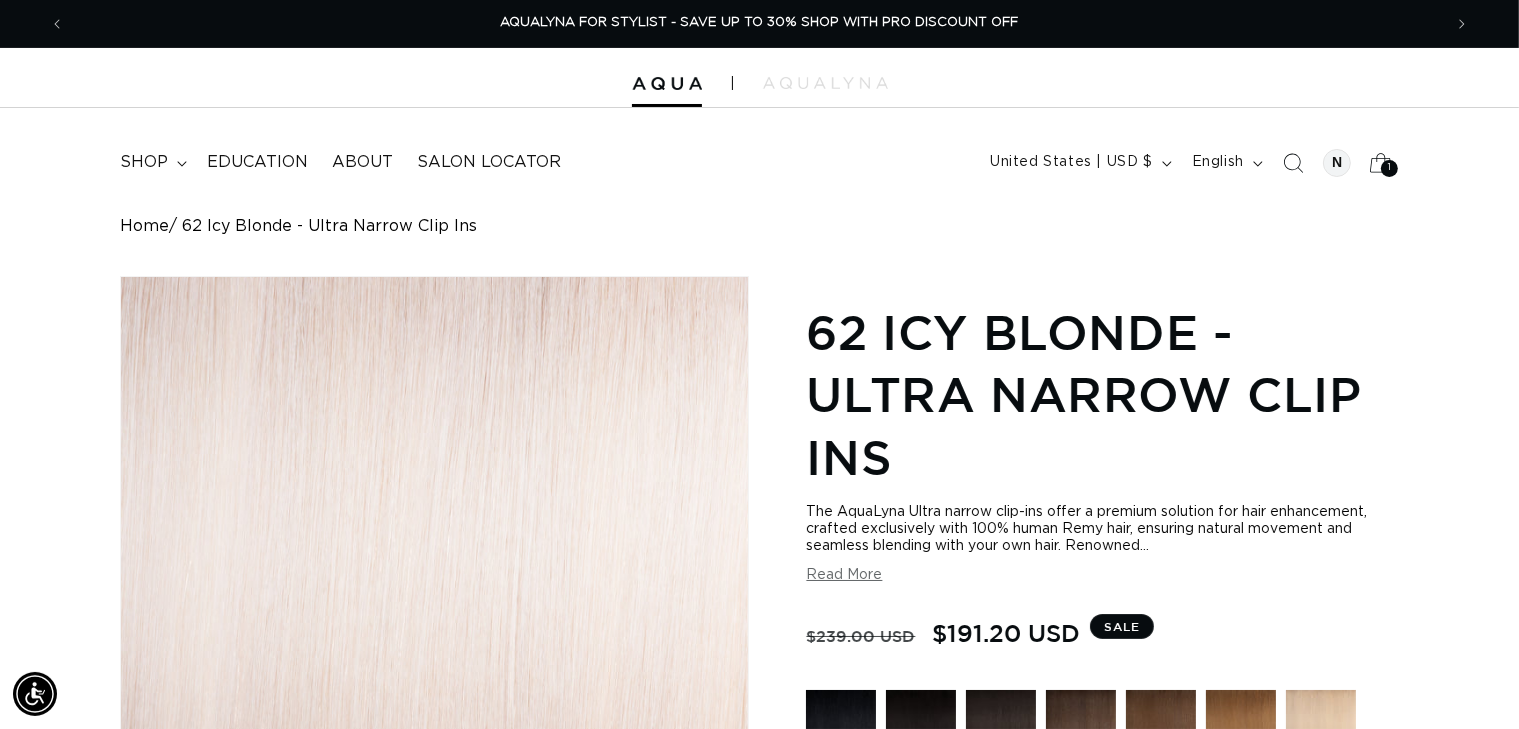 click 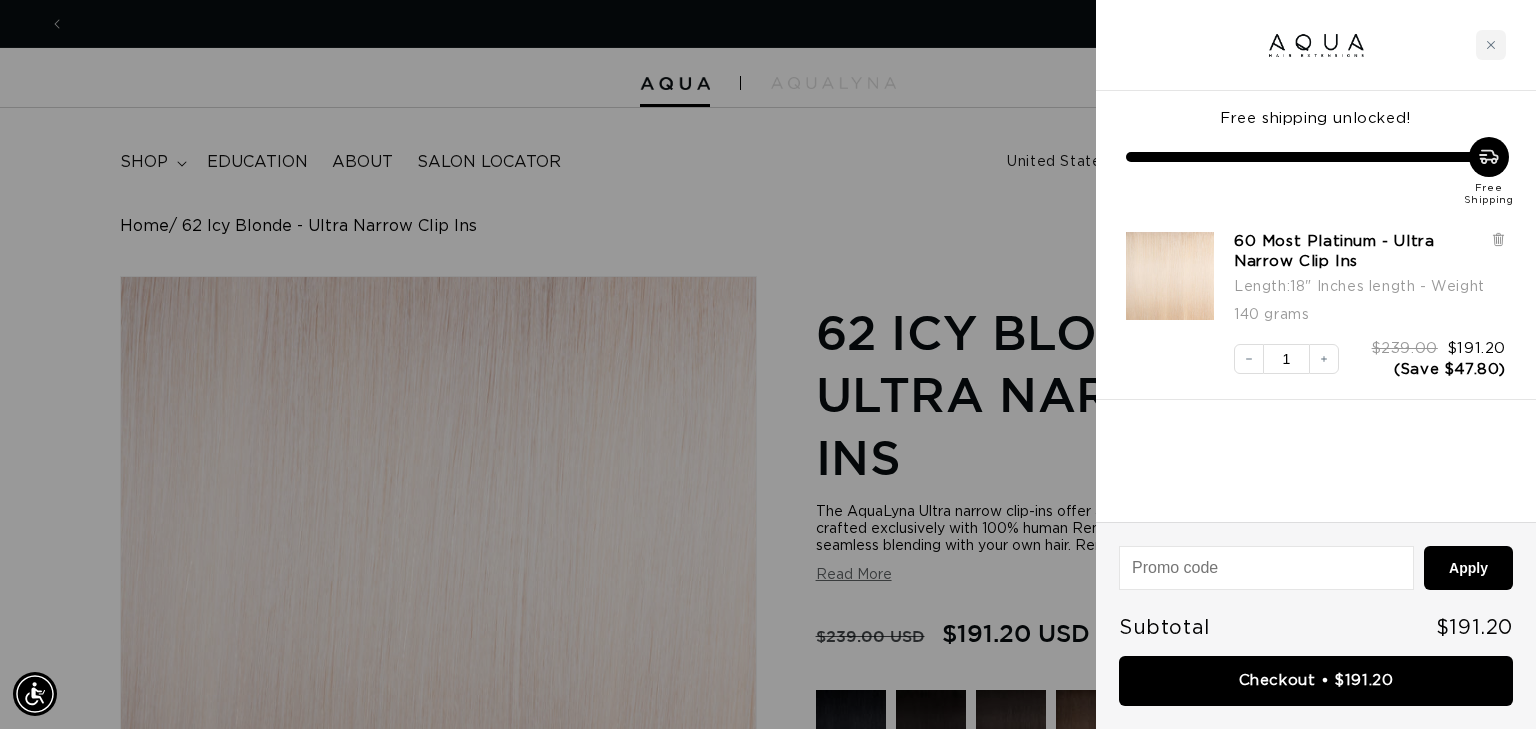 scroll, scrollTop: 0, scrollLeft: 0, axis: both 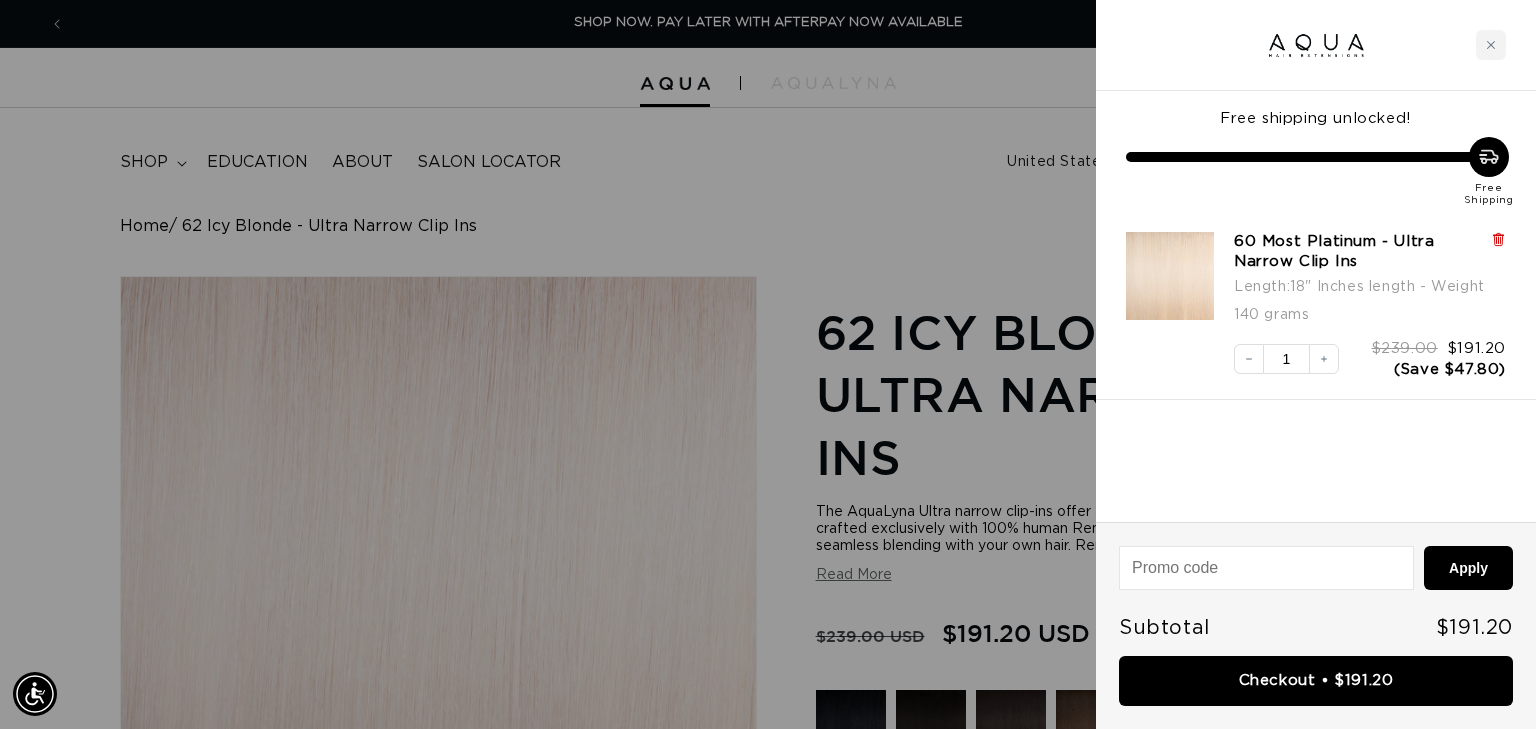 click 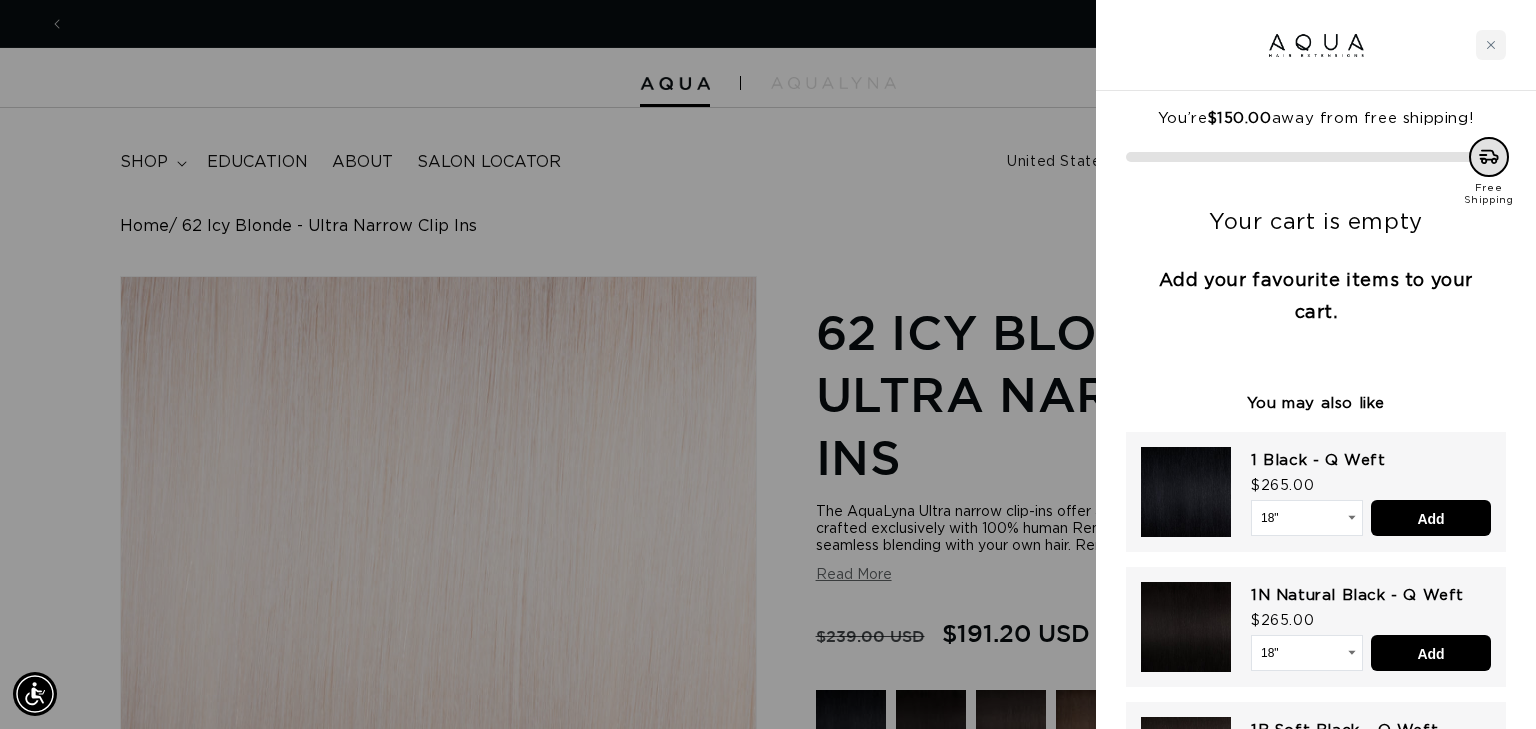 scroll, scrollTop: 0, scrollLeft: 2788, axis: horizontal 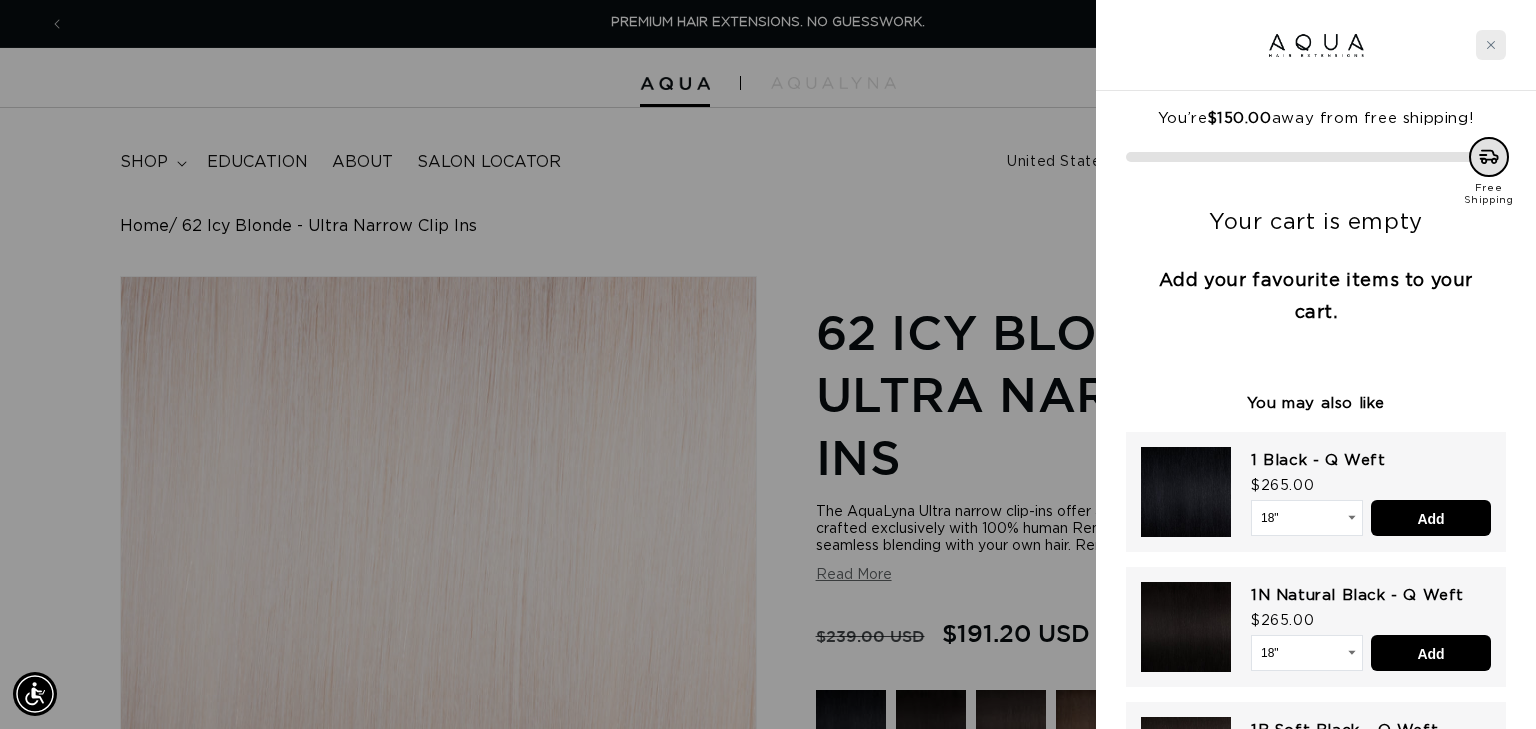 click at bounding box center [1491, 45] 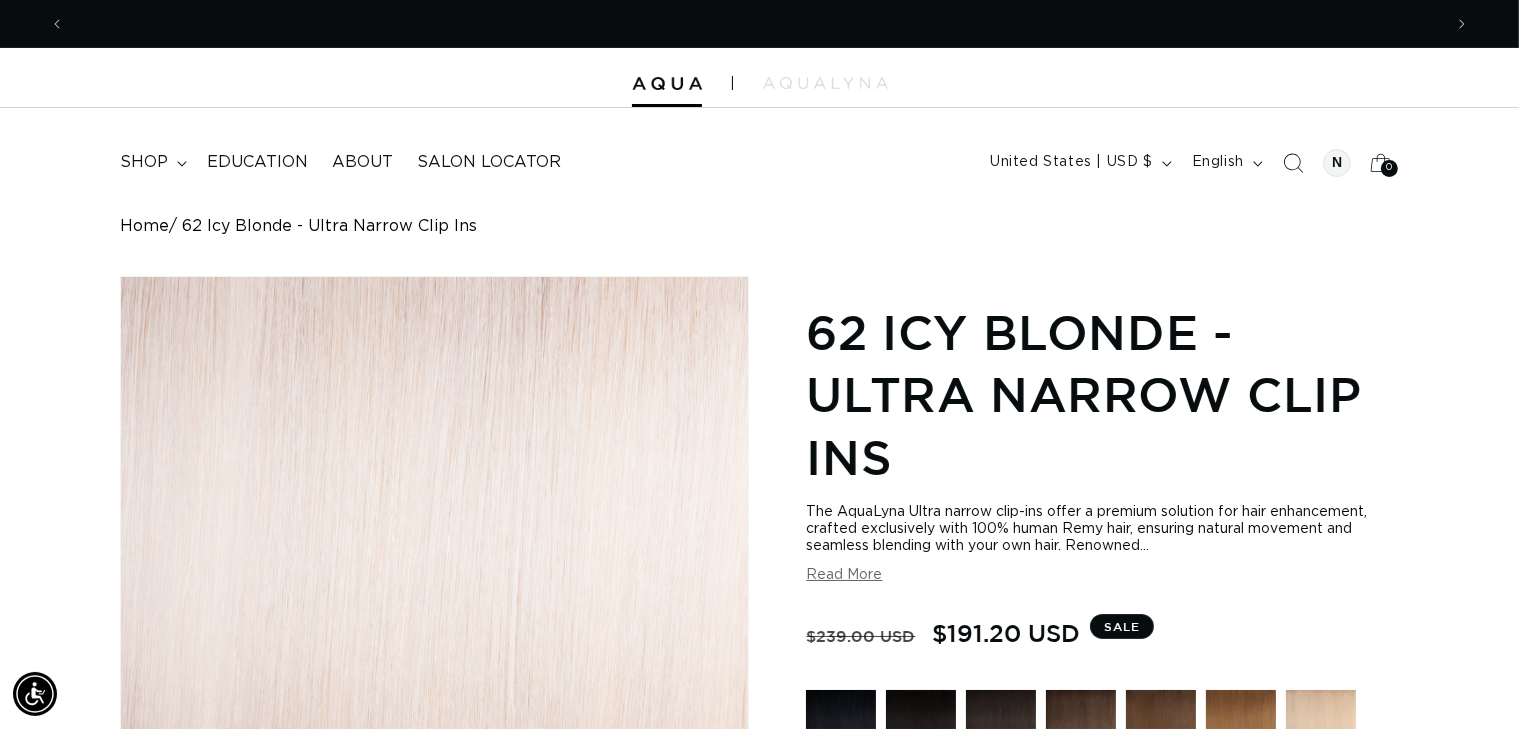 scroll, scrollTop: 0, scrollLeft: 1377, axis: horizontal 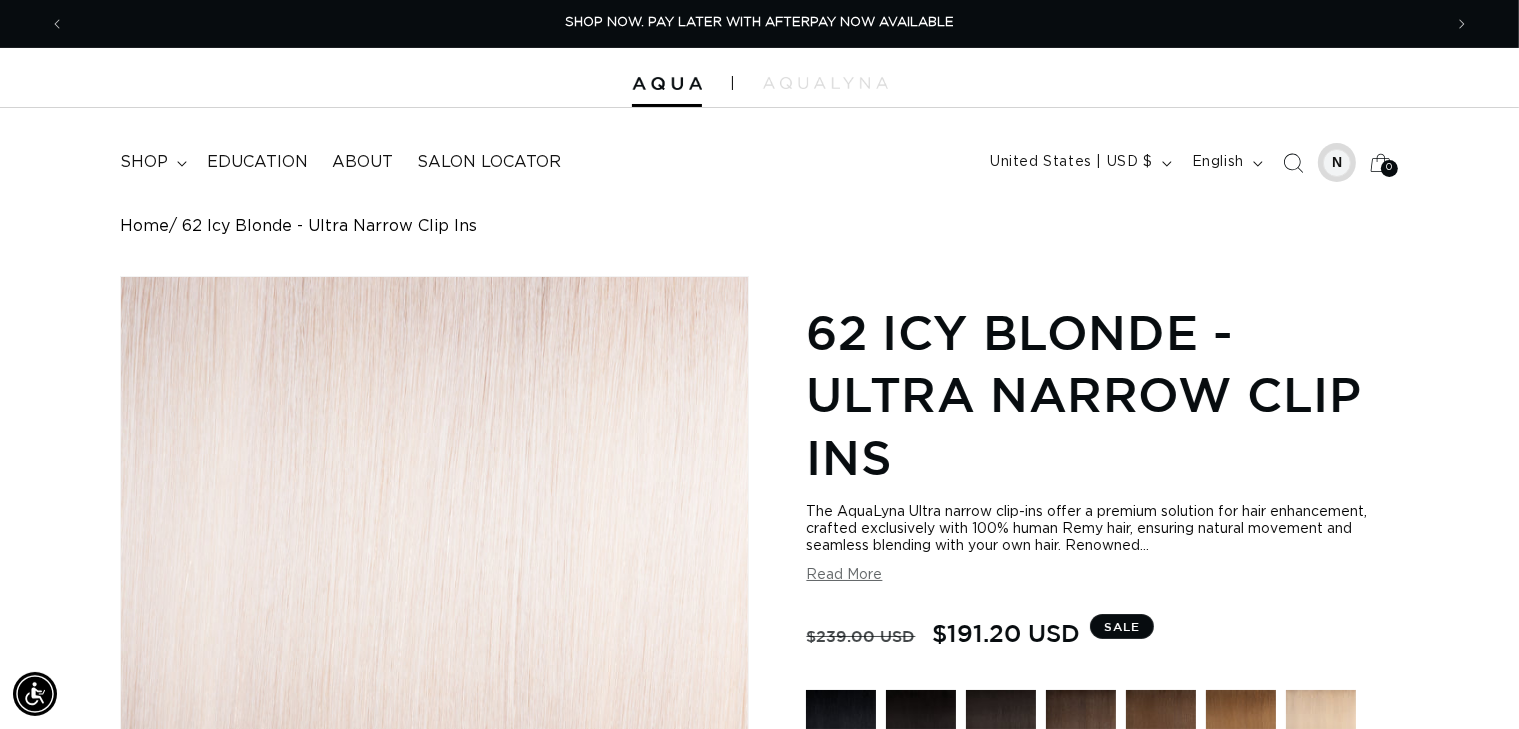 click at bounding box center [1337, 163] 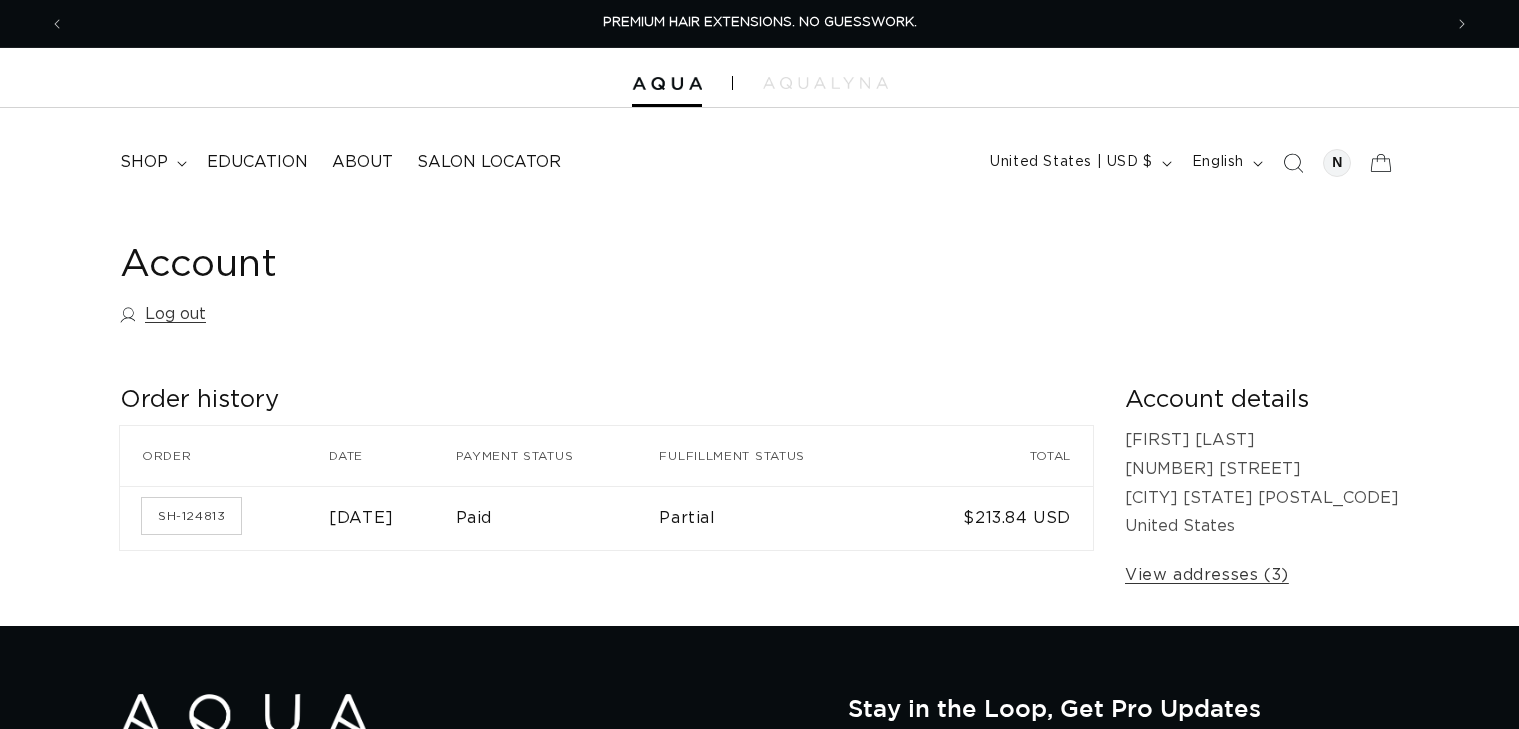 scroll, scrollTop: 0, scrollLeft: 0, axis: both 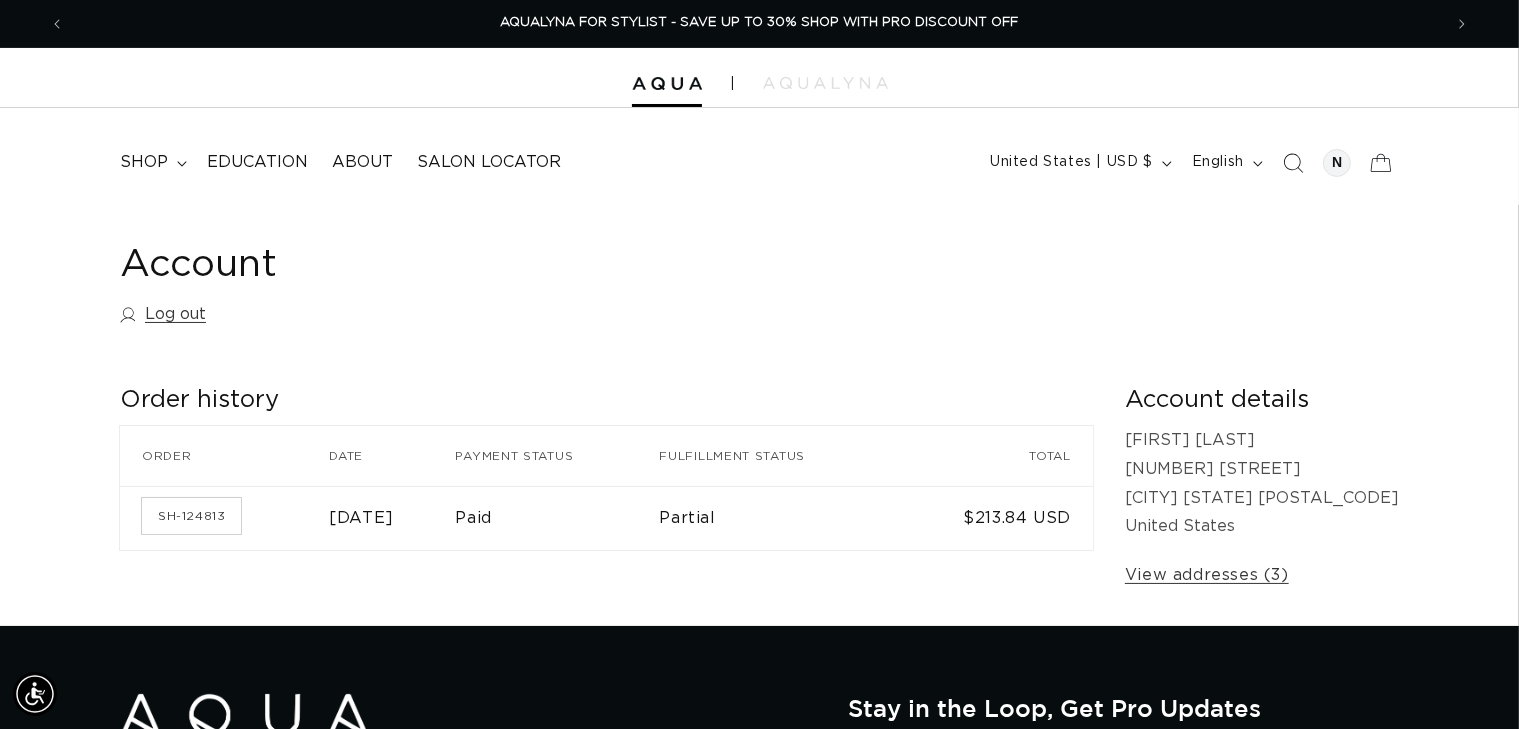 click on "$213.84 USD" at bounding box center [998, 518] 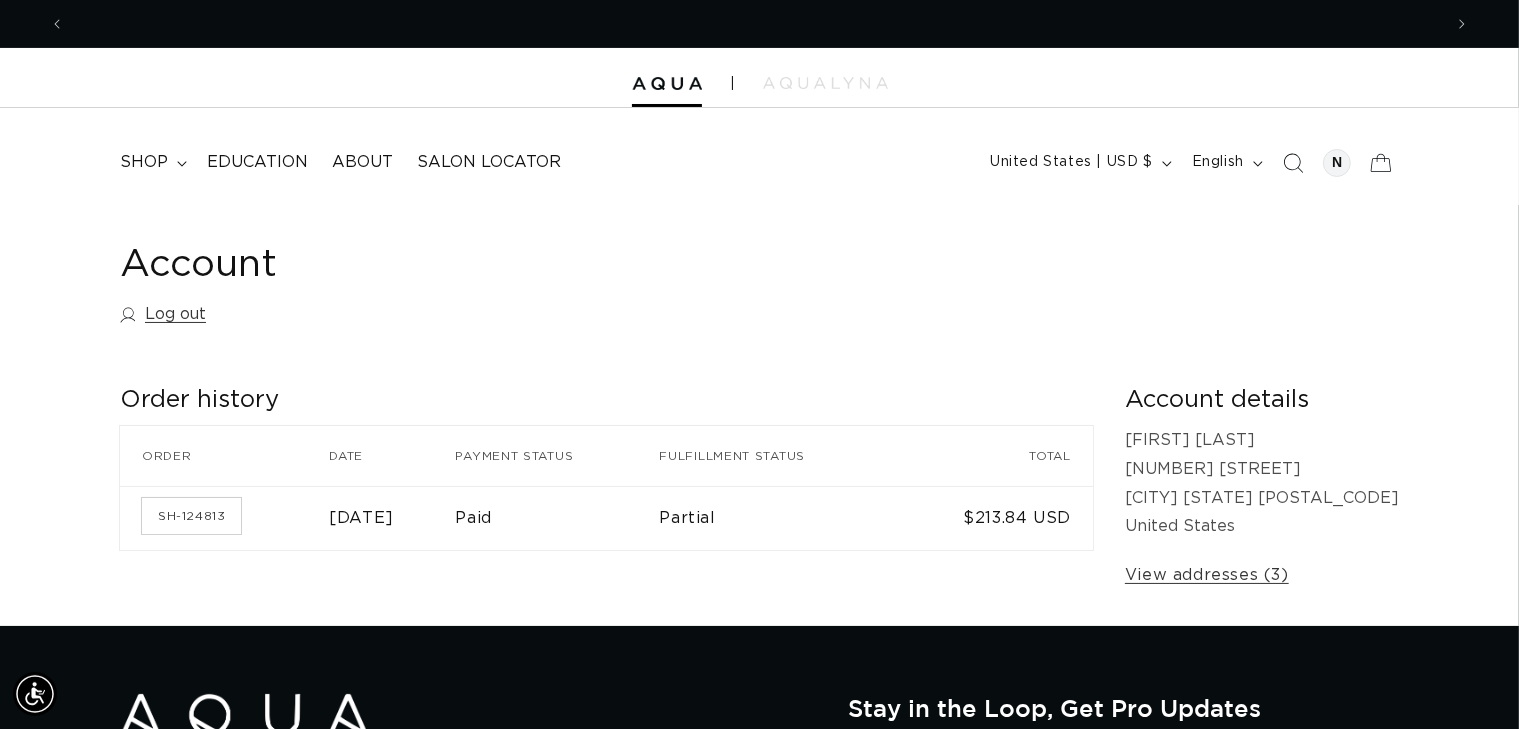 scroll, scrollTop: 0, scrollLeft: 0, axis: both 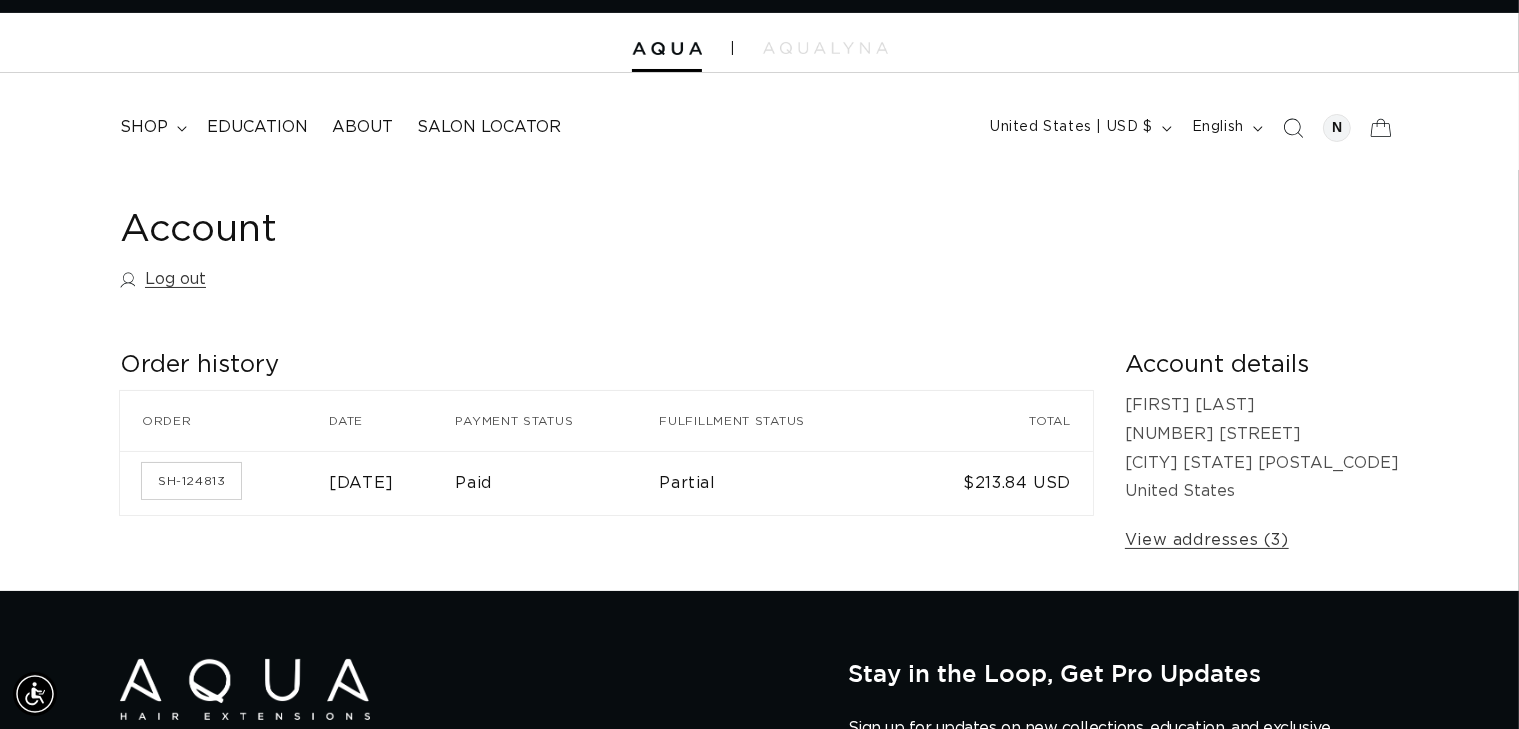 click on "$213.84 USD" at bounding box center [998, 483] 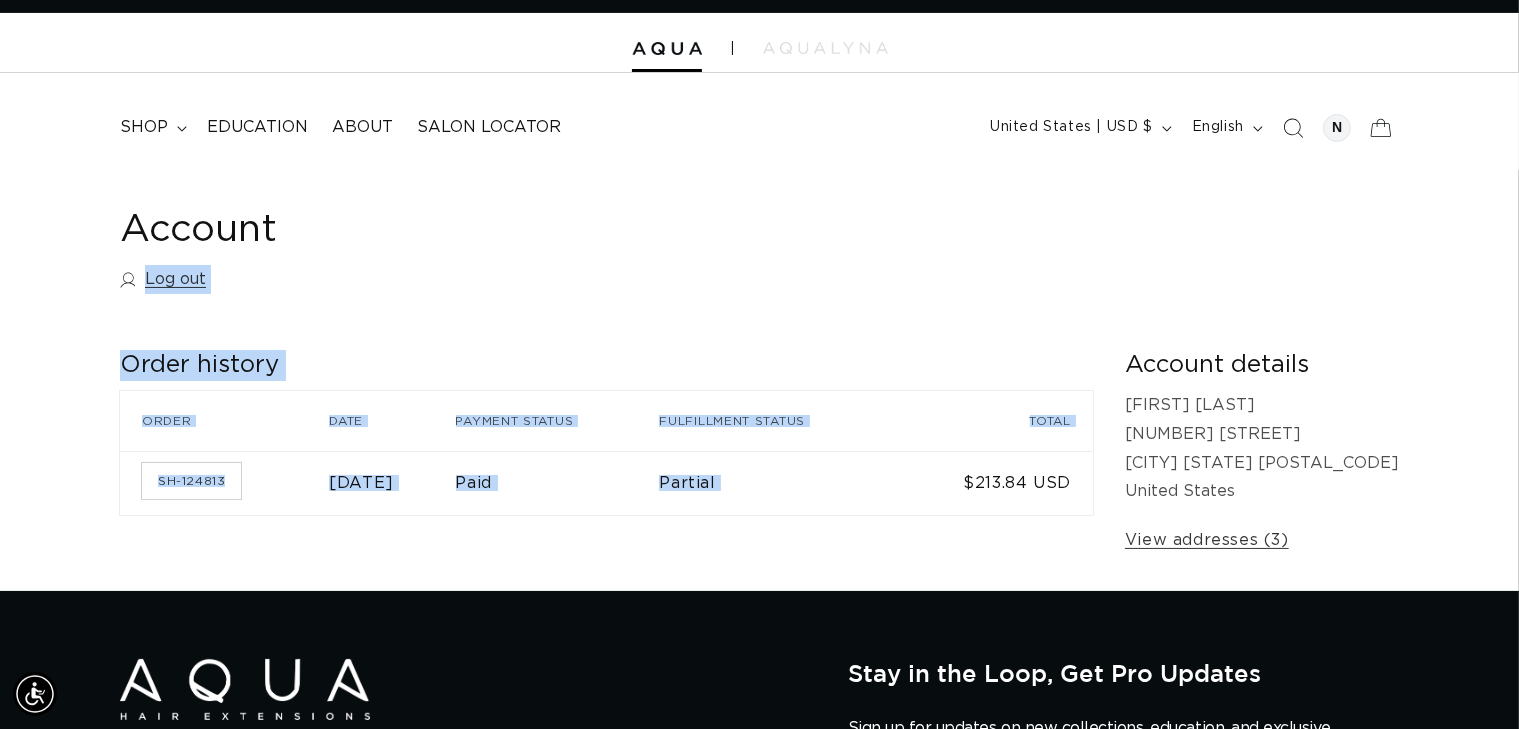 drag, startPoint x: 1133, startPoint y: 500, endPoint x: 1436, endPoint y: 183, distance: 438.51794 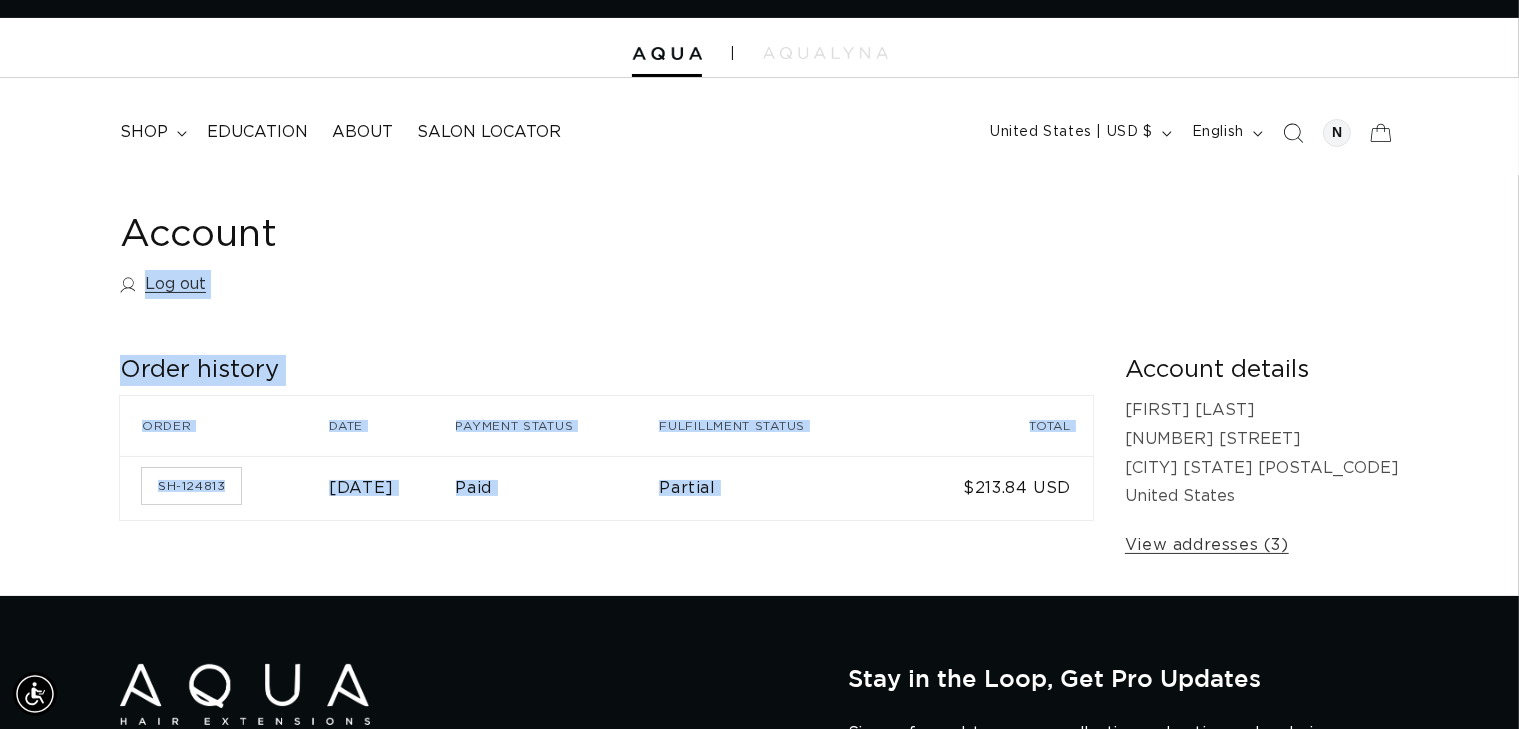 scroll, scrollTop: 0, scrollLeft: 2754, axis: horizontal 